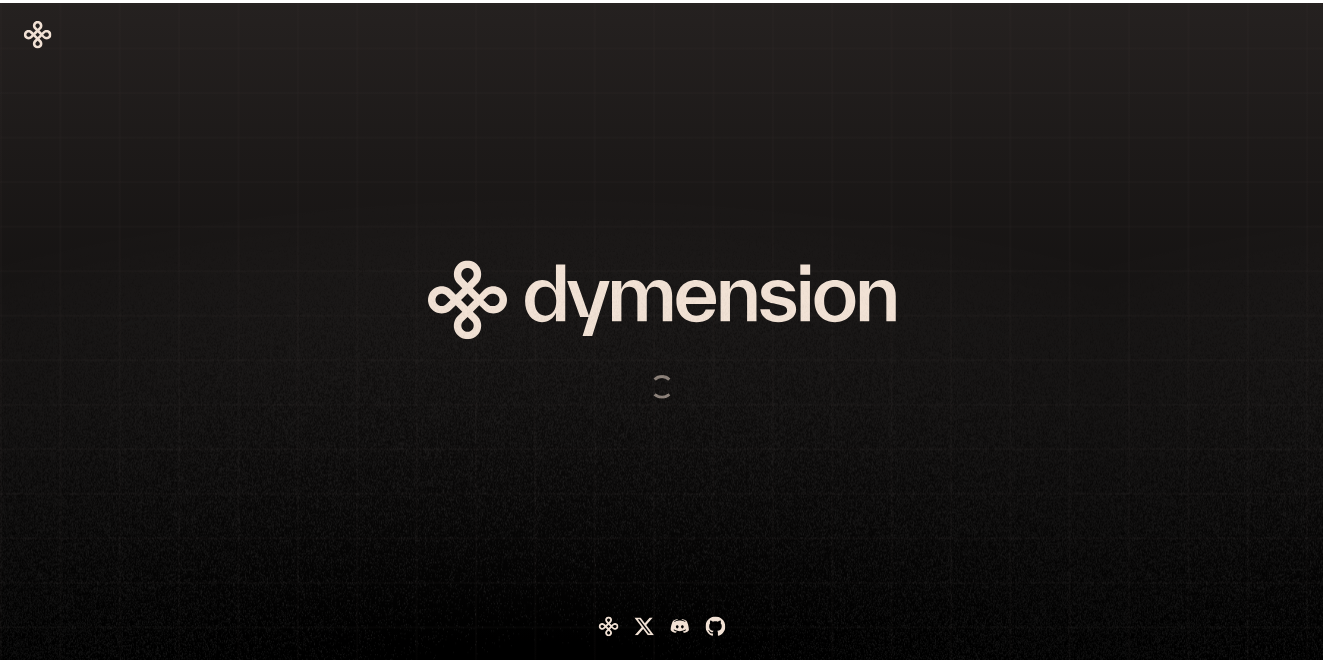 scroll, scrollTop: 0, scrollLeft: 0, axis: both 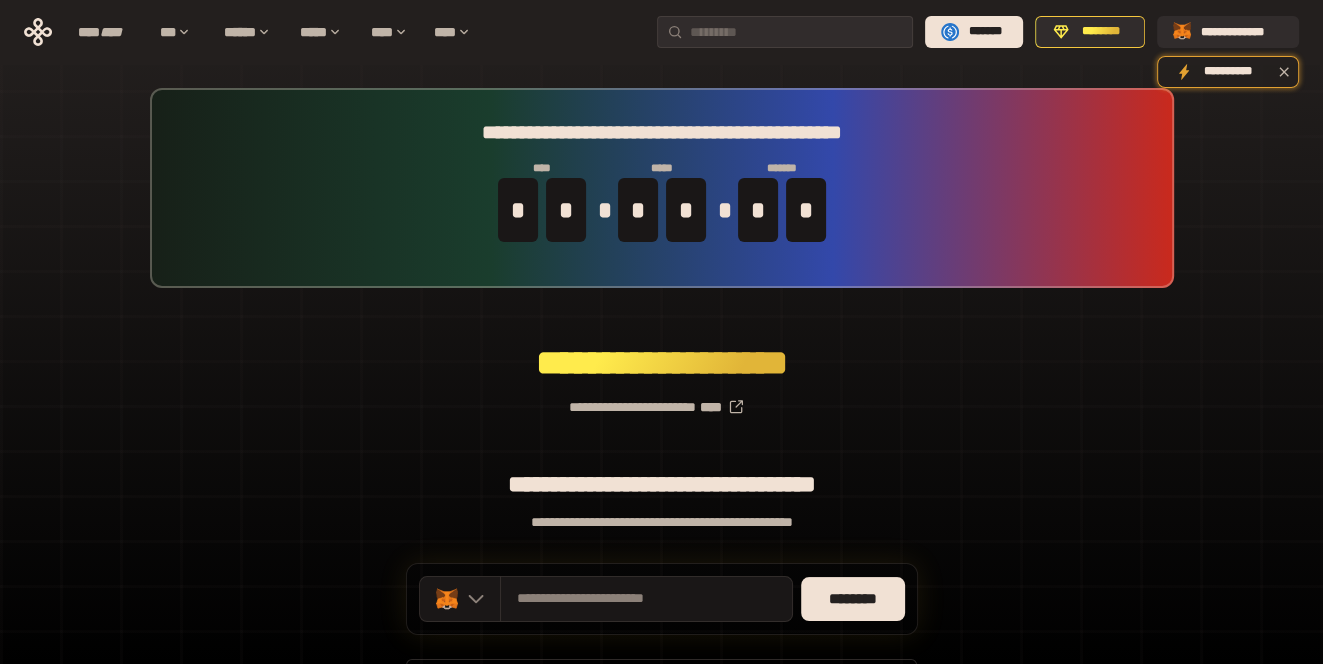 click on "**********" at bounding box center [661, 399] 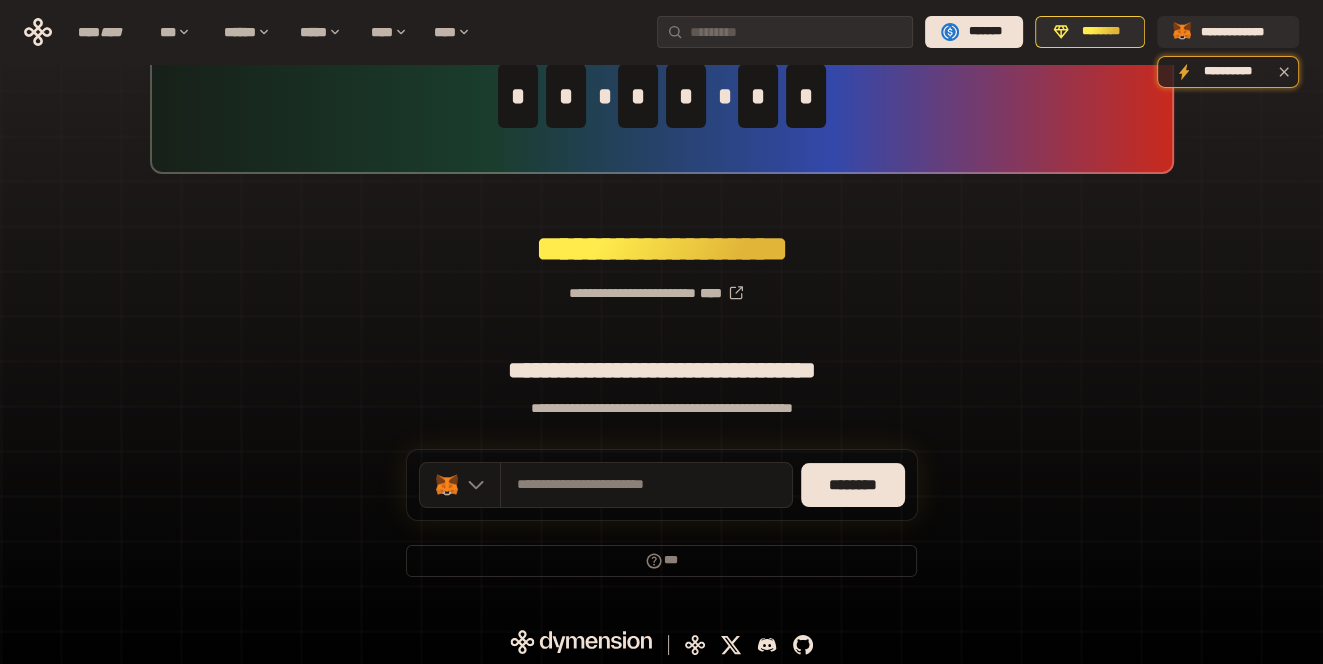 scroll, scrollTop: 117, scrollLeft: 0, axis: vertical 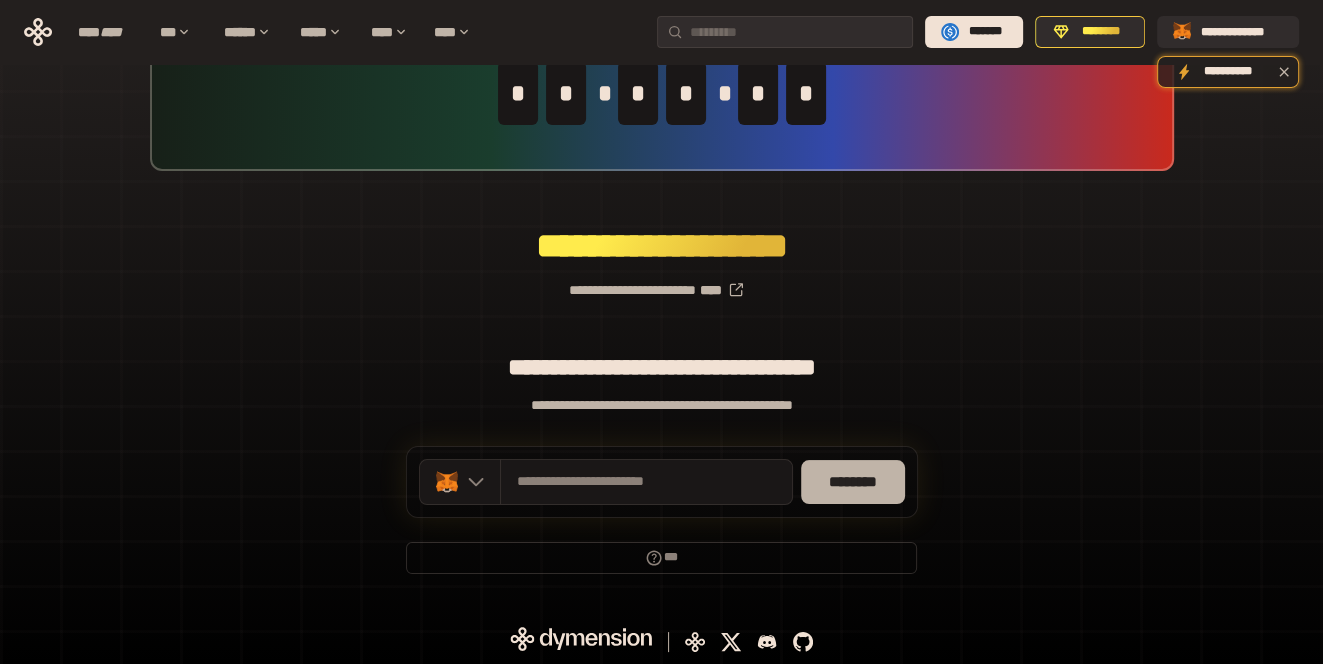 click on "********" at bounding box center [853, 482] 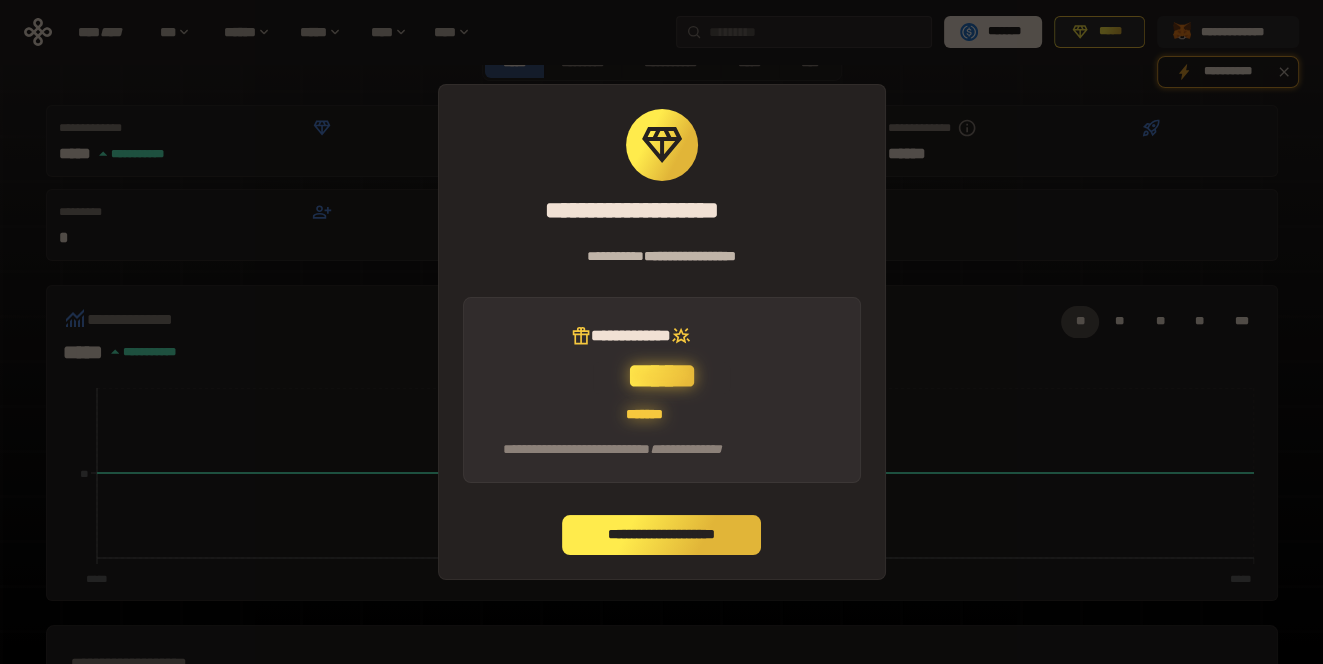 click on "**********" at bounding box center [662, 535] 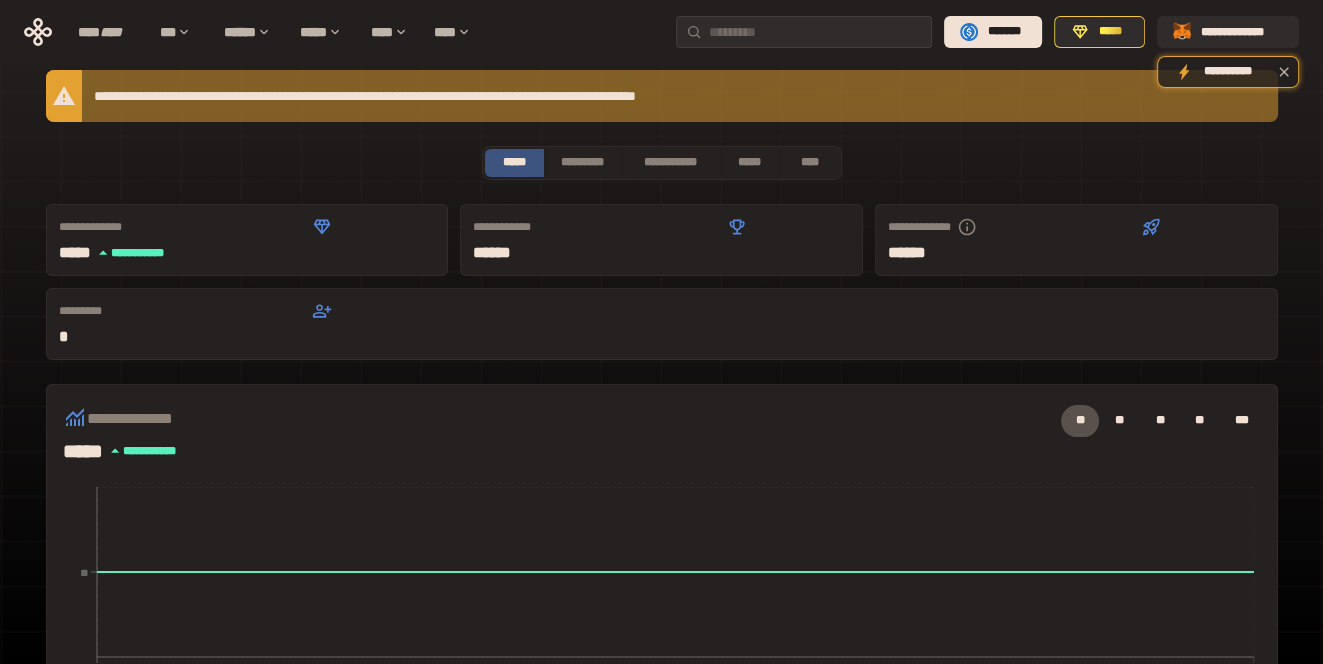 scroll, scrollTop: 0, scrollLeft: 0, axis: both 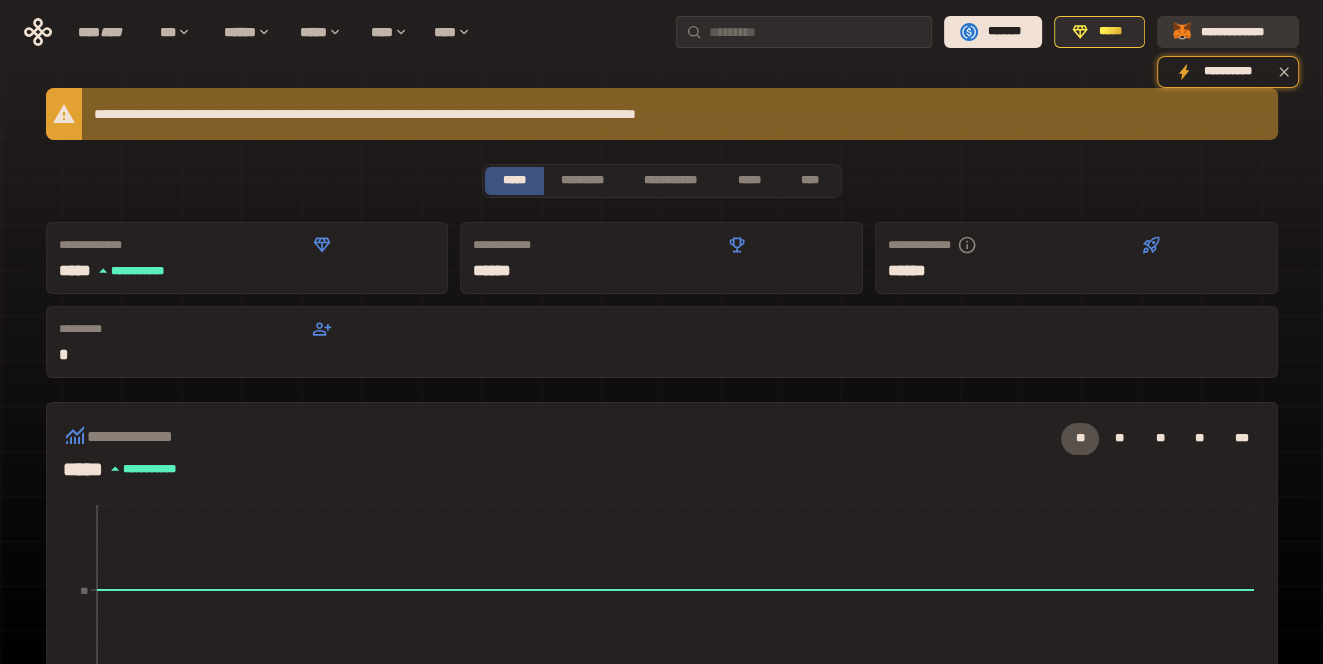 click on "**********" at bounding box center [1242, 32] 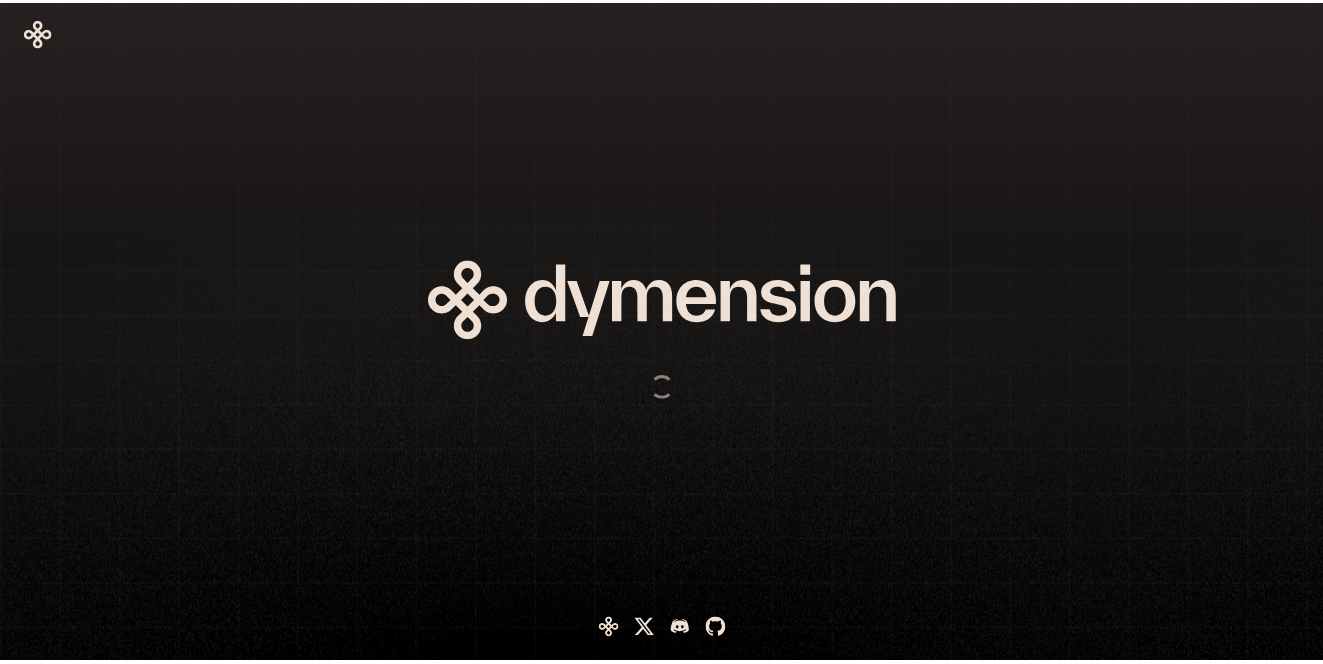 scroll, scrollTop: 0, scrollLeft: 0, axis: both 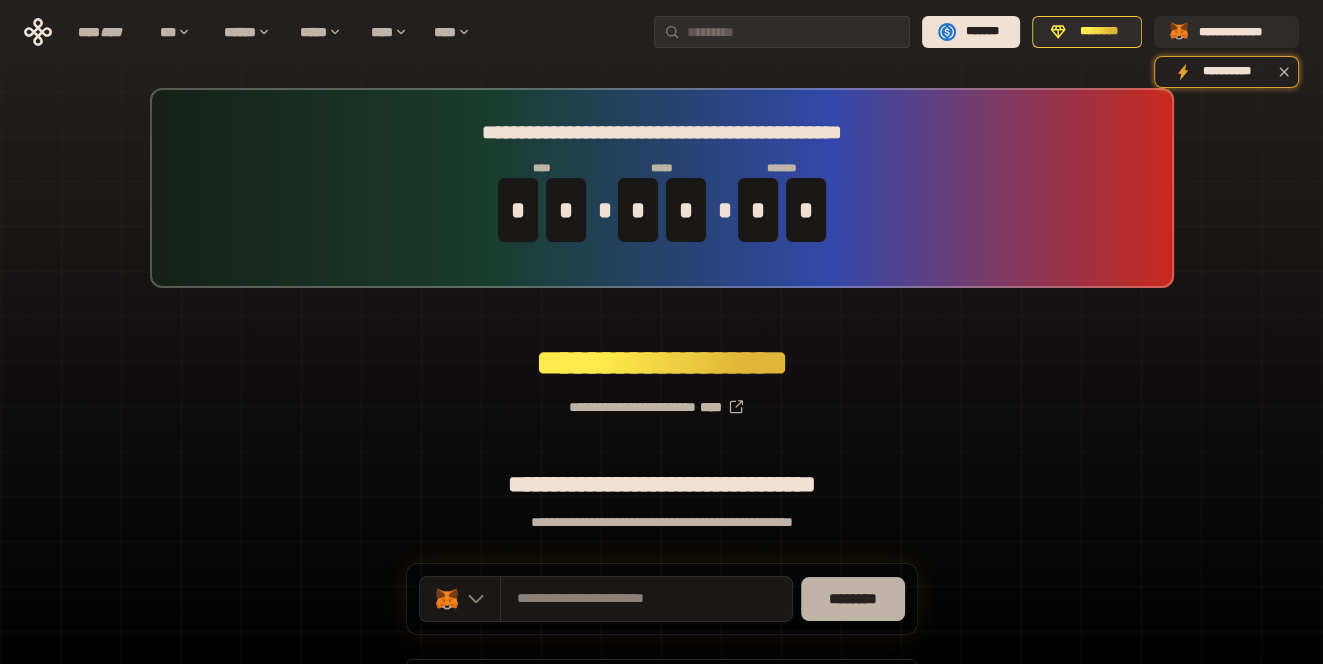 click on "********" at bounding box center [853, 599] 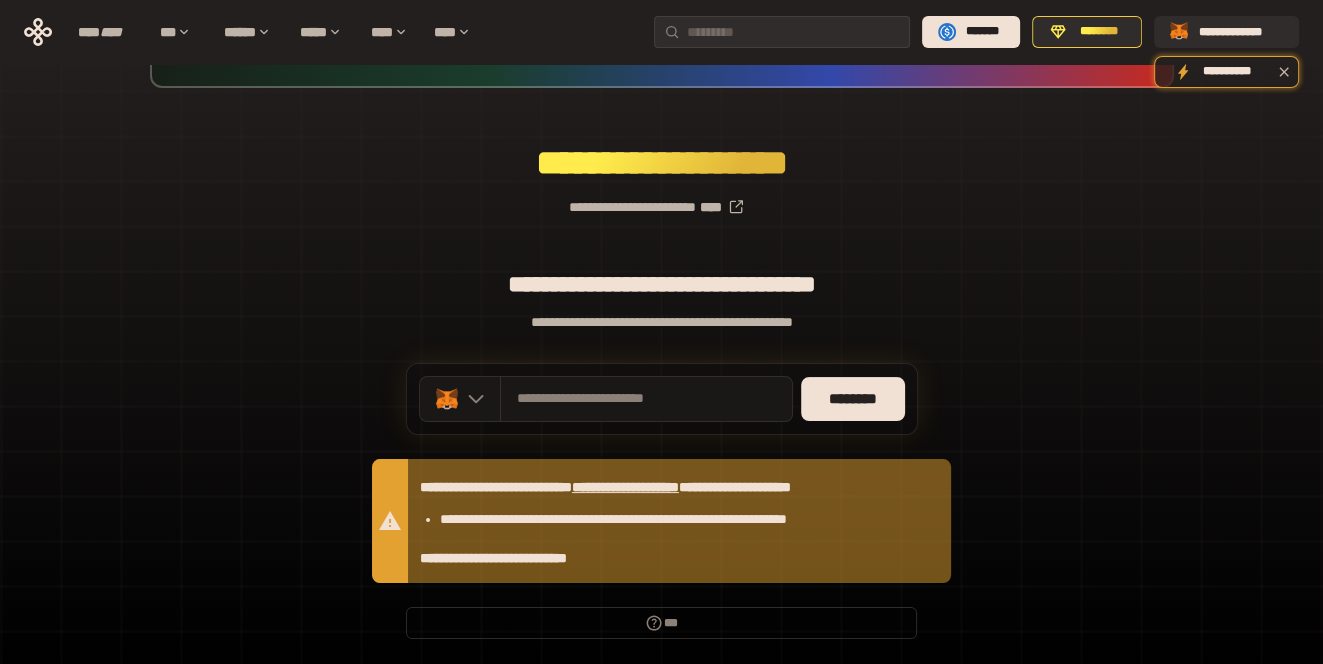 scroll, scrollTop: 265, scrollLeft: 0, axis: vertical 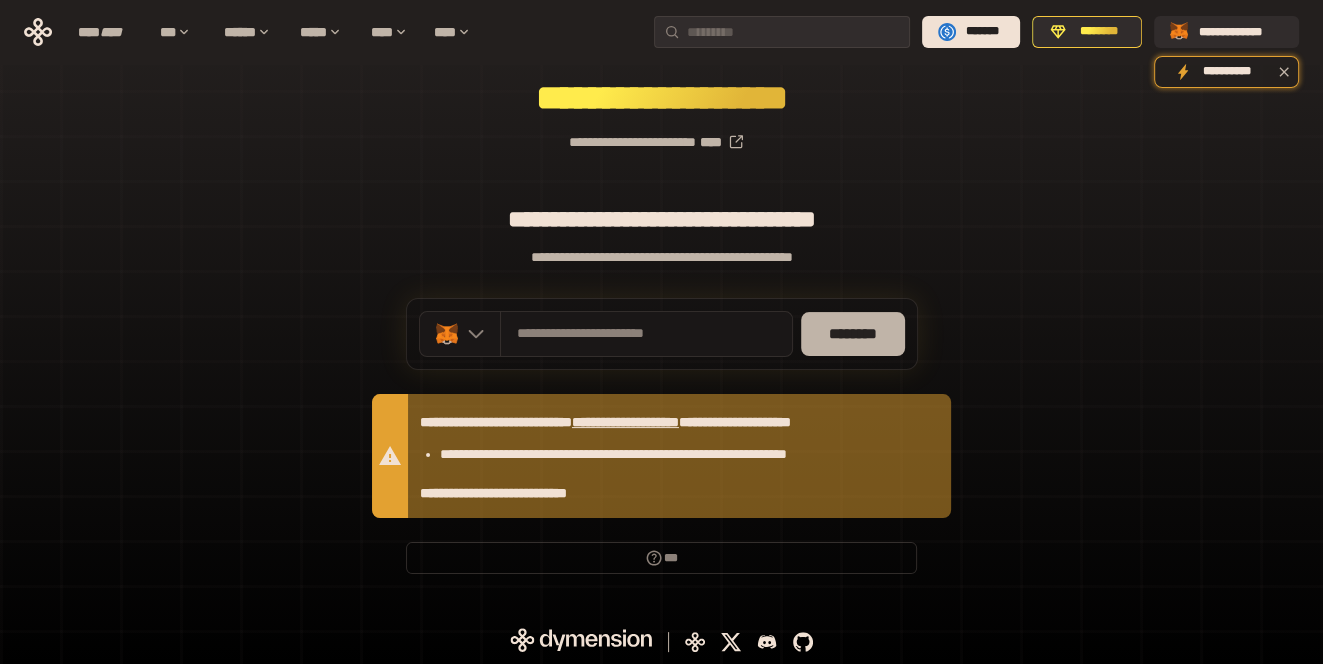 click on "********" at bounding box center [853, 334] 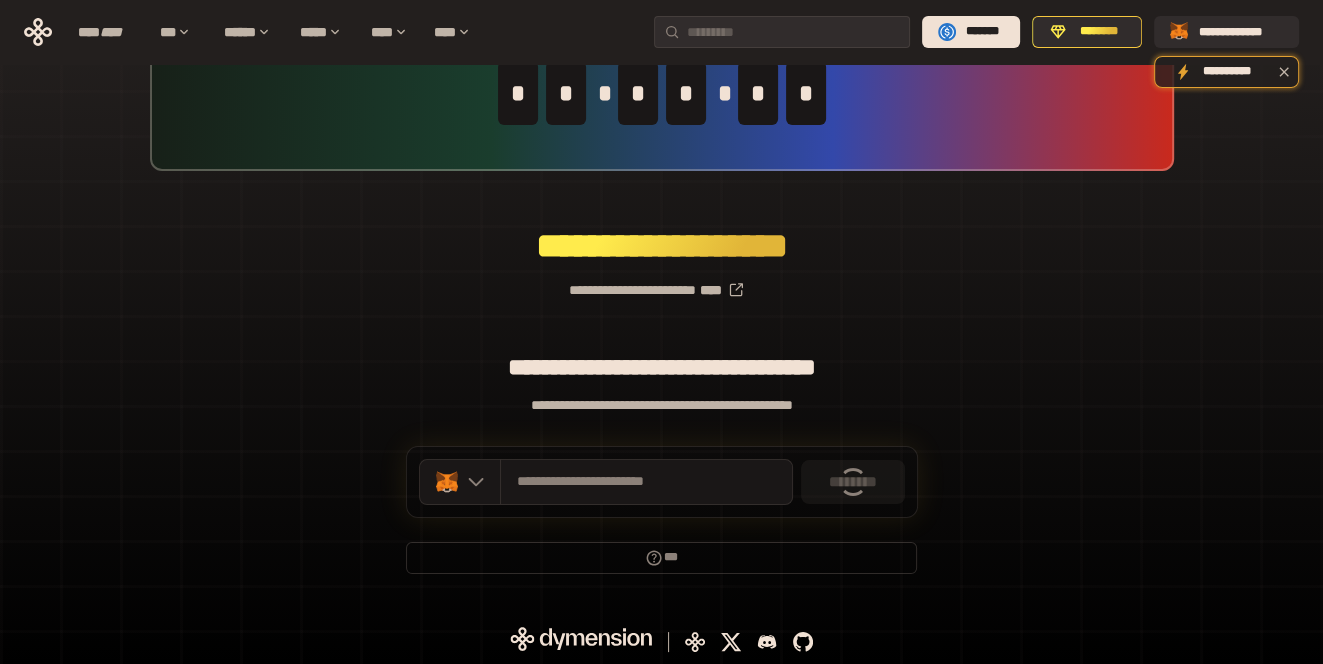 scroll, scrollTop: 265, scrollLeft: 0, axis: vertical 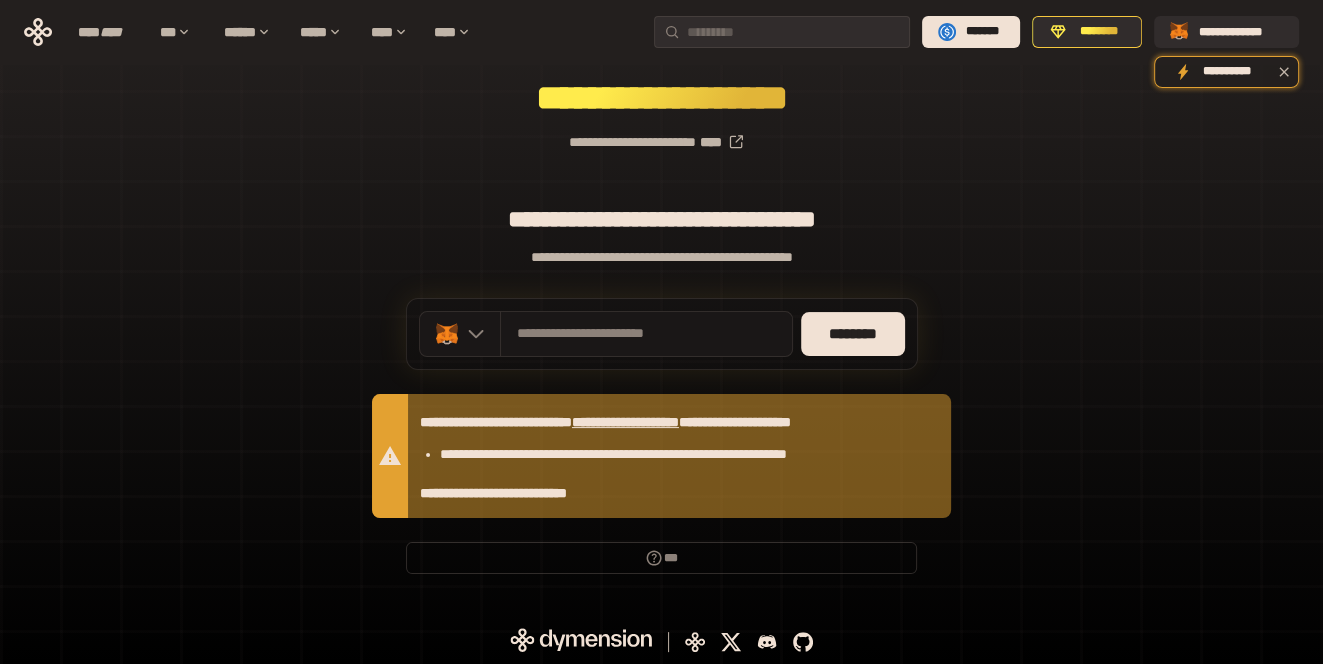 click on "**********" at bounding box center [661, 208] 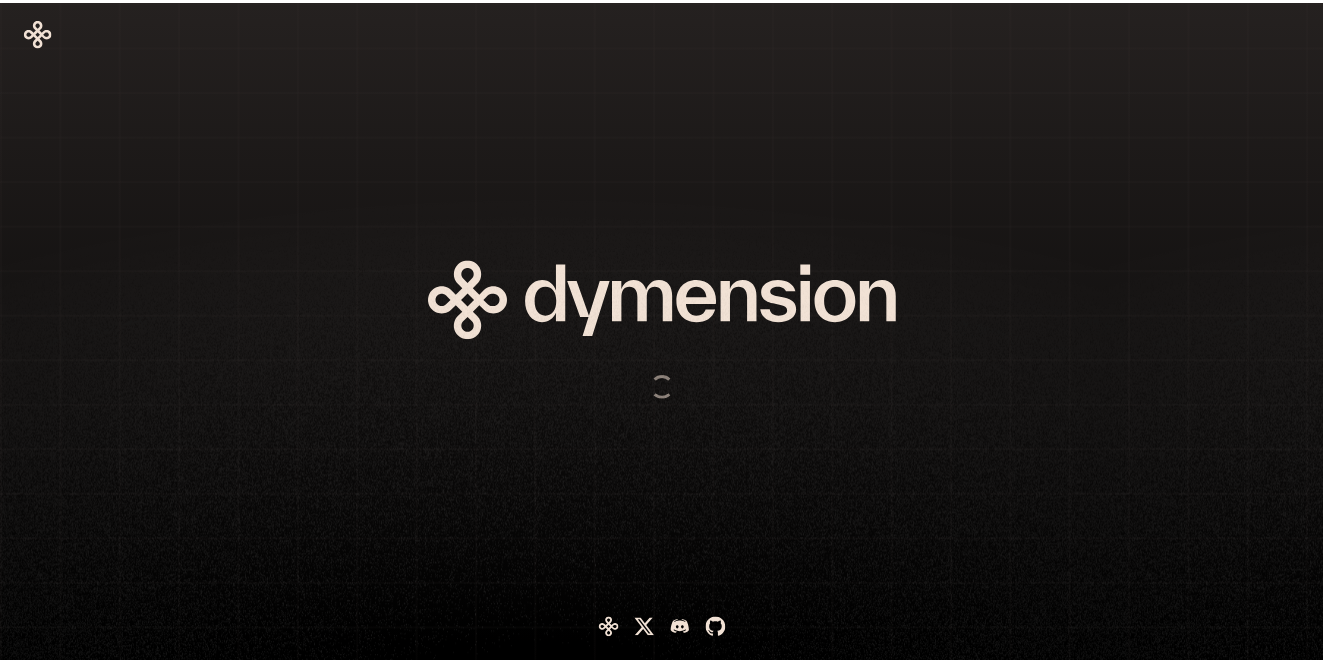 scroll, scrollTop: 0, scrollLeft: 0, axis: both 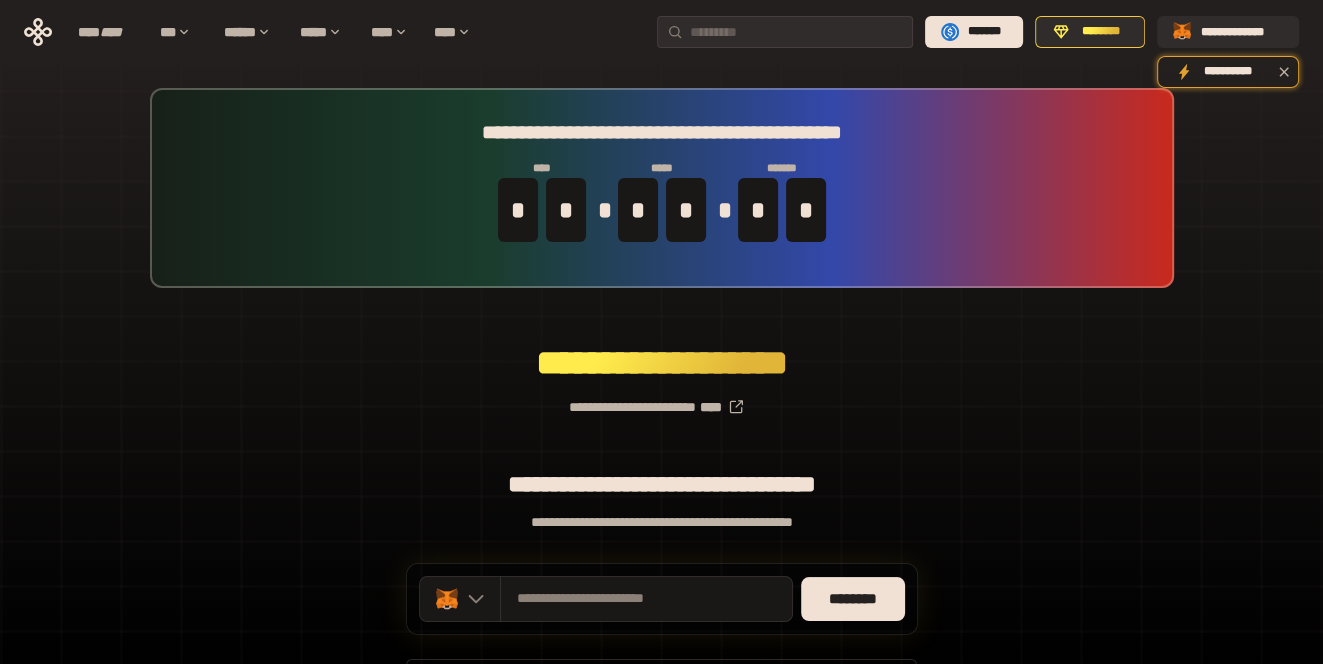 click on "**********" at bounding box center (661, 399) 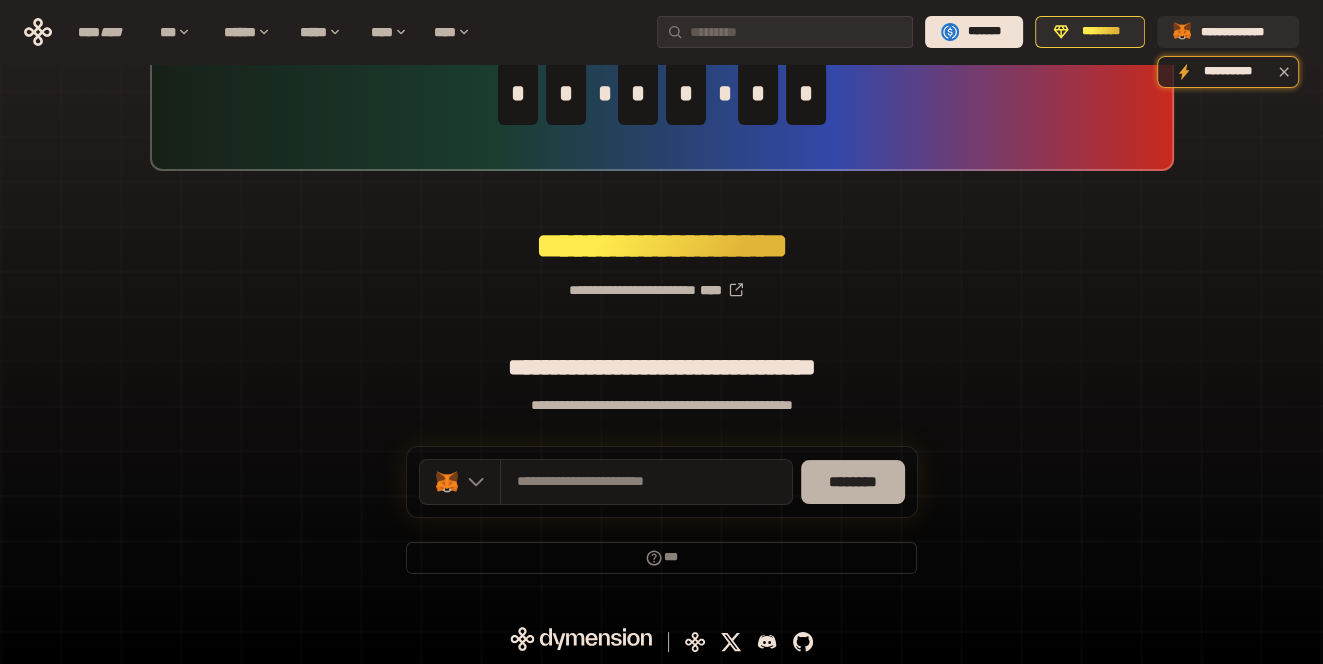 click on "********" at bounding box center [853, 482] 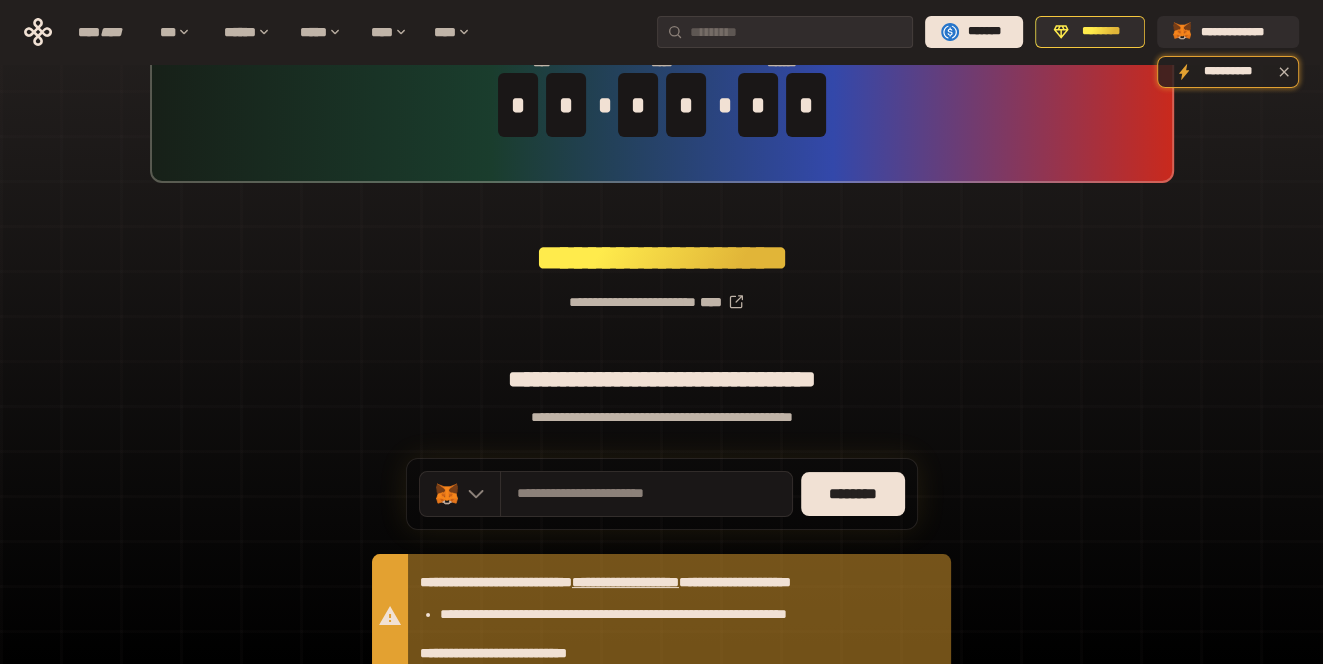 scroll, scrollTop: 0, scrollLeft: 0, axis: both 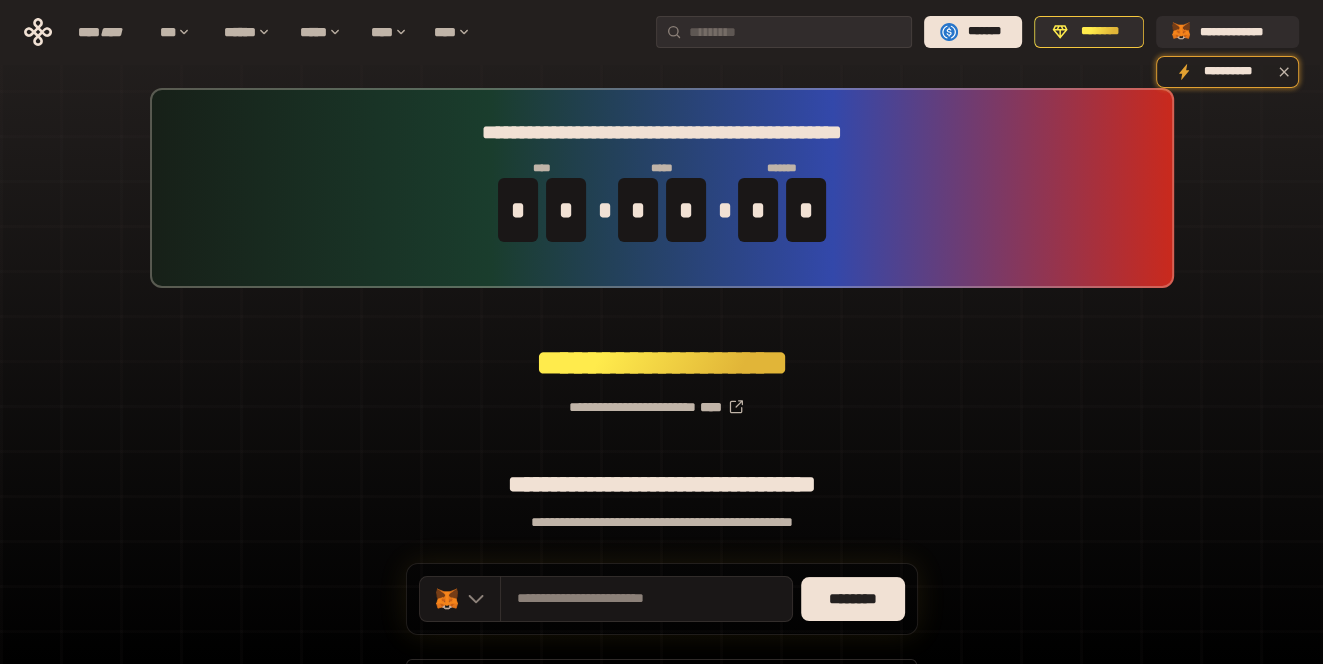 click on "**********" at bounding box center (661, 399) 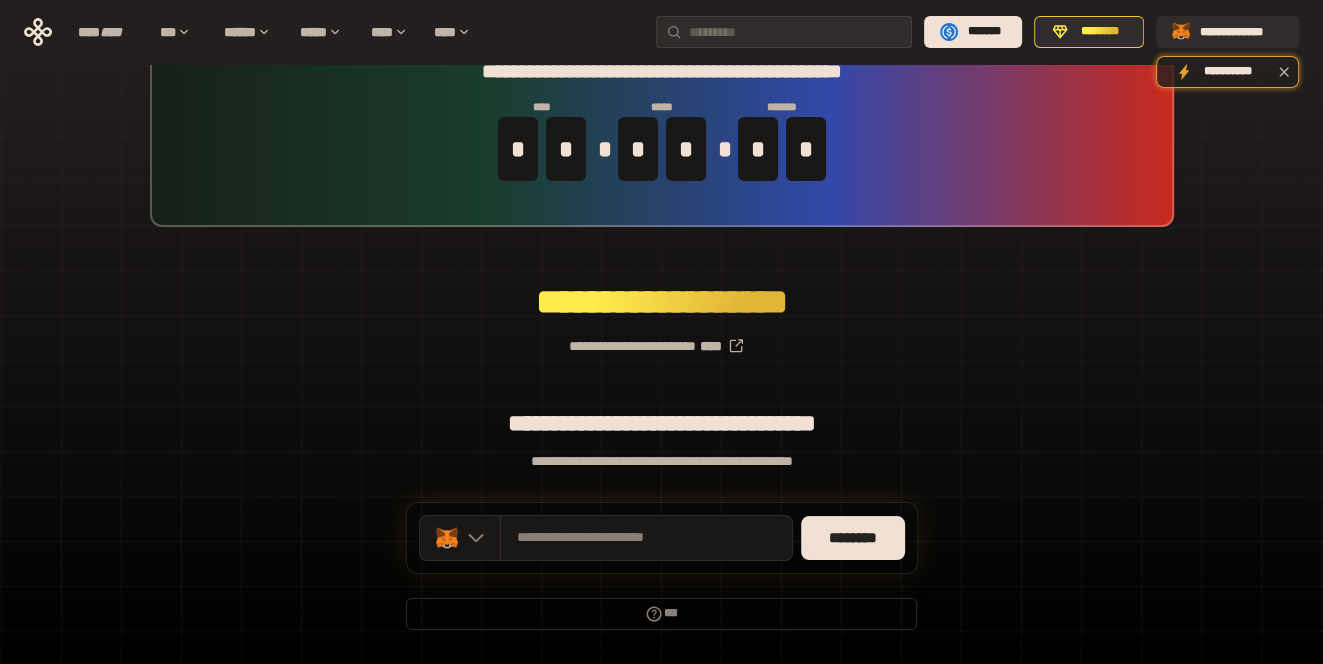 scroll, scrollTop: 117, scrollLeft: 0, axis: vertical 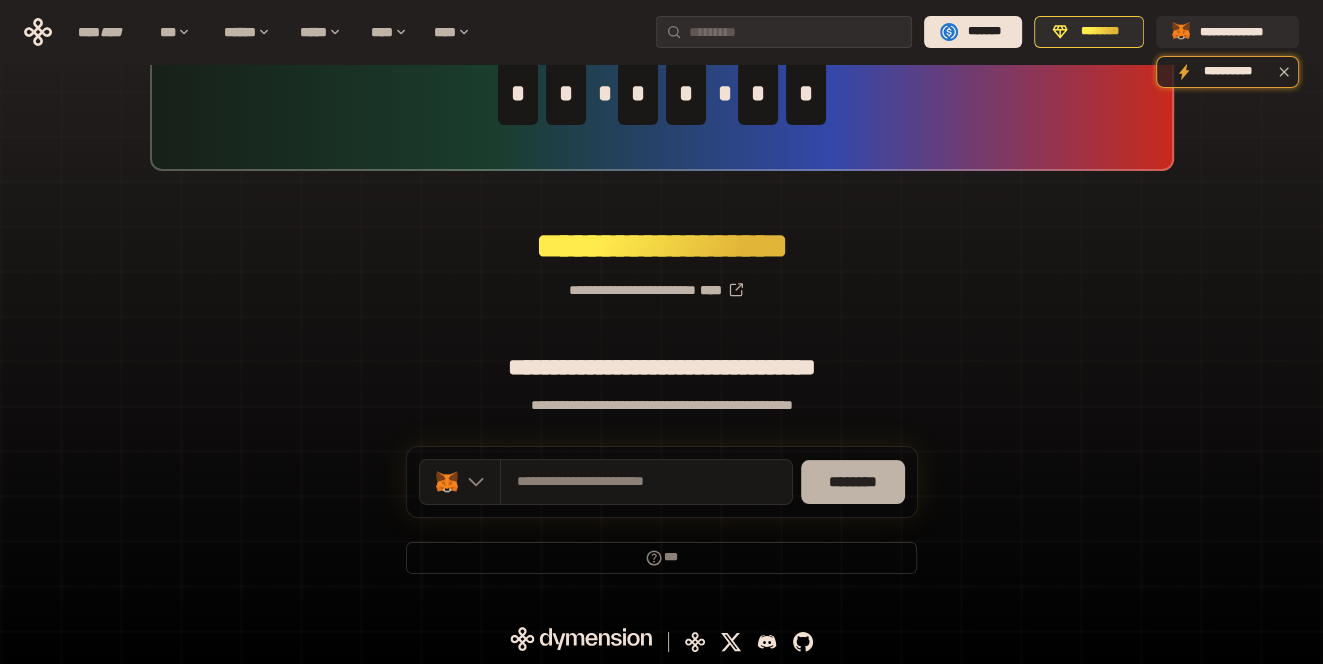 click on "********" at bounding box center (853, 482) 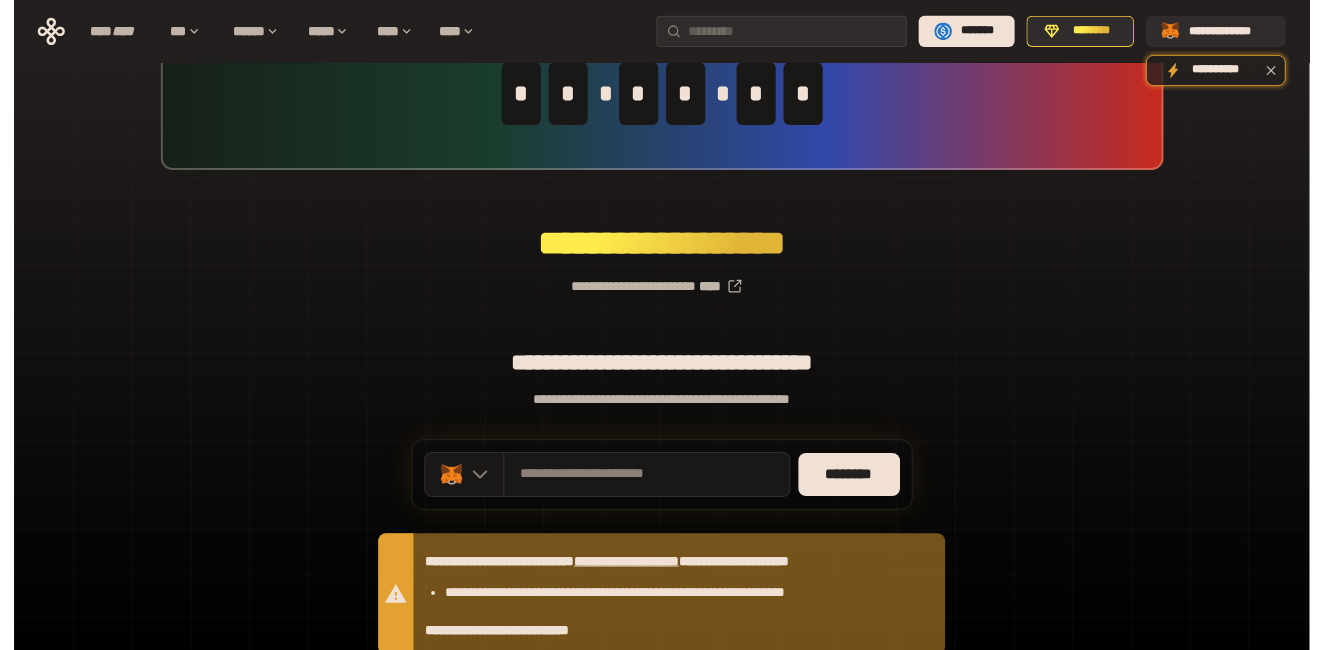 scroll, scrollTop: 0, scrollLeft: 0, axis: both 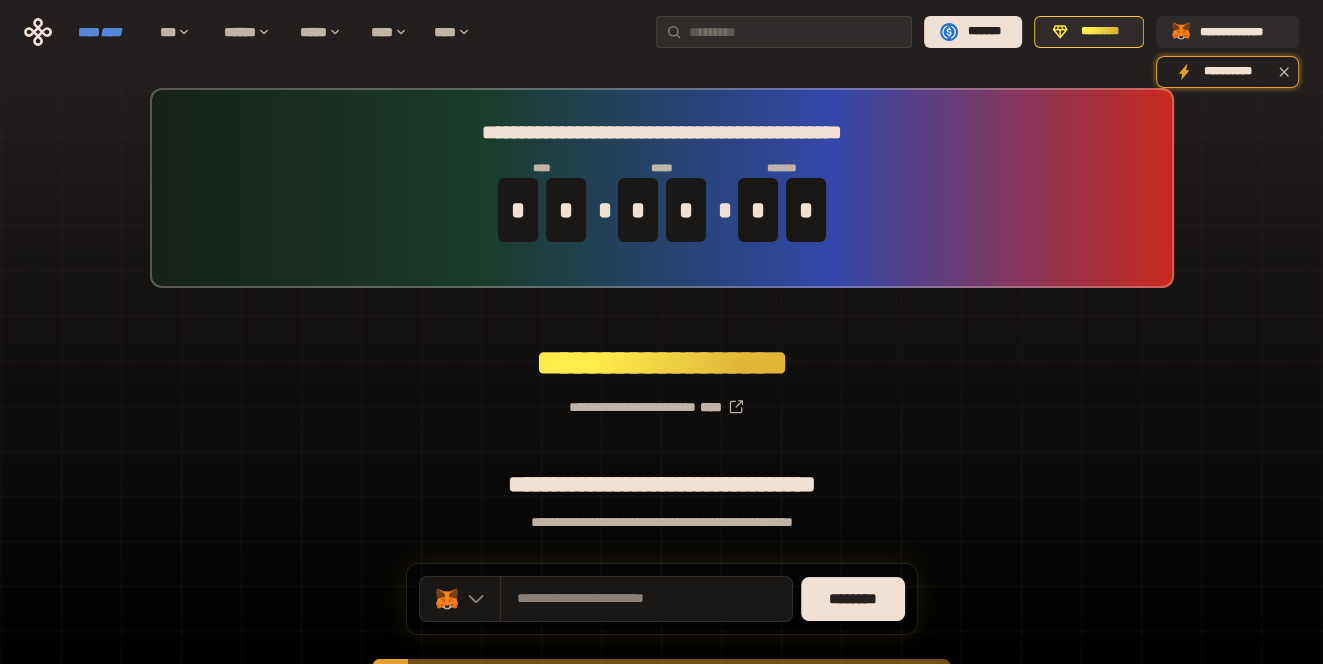 click on "****" at bounding box center (111, 32) 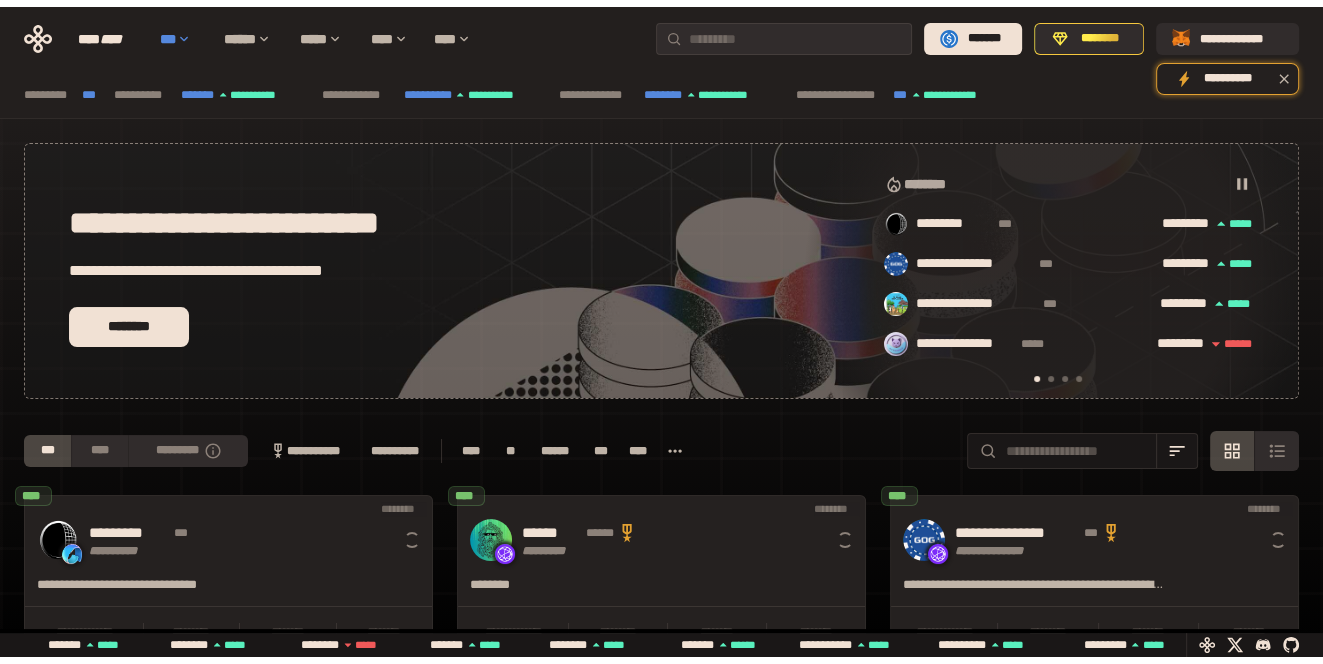 scroll, scrollTop: 0, scrollLeft: 16, axis: horizontal 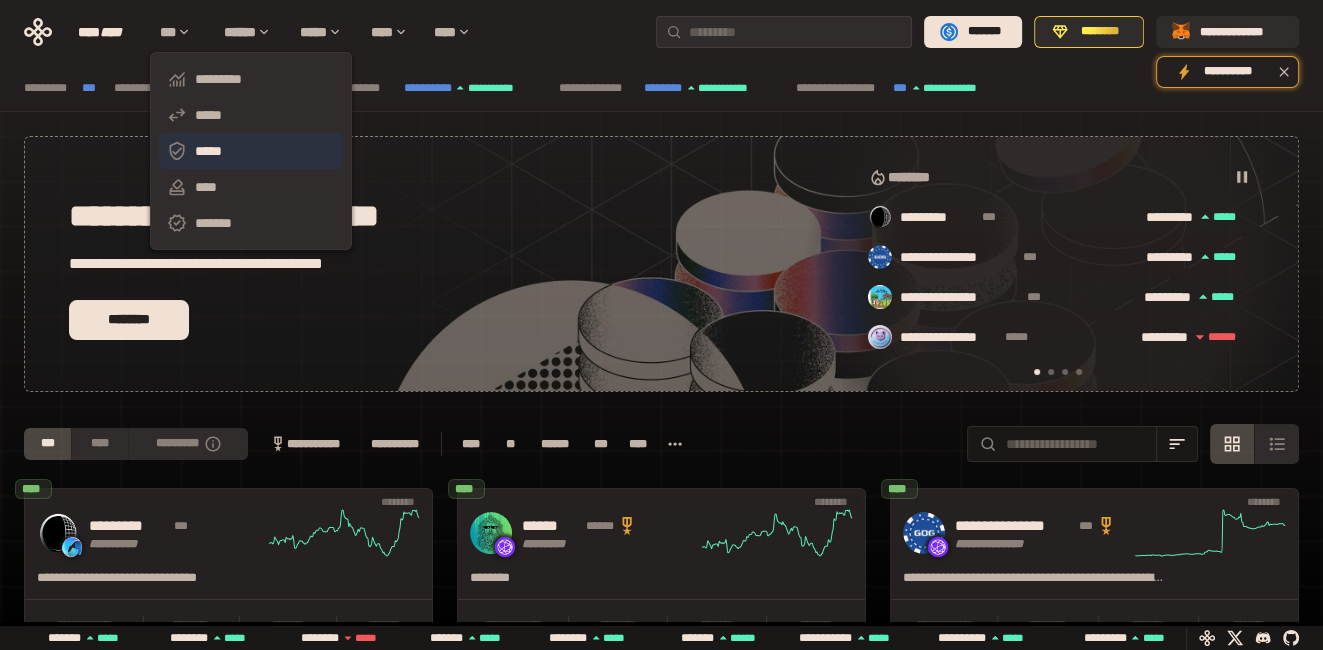 click on "*****" at bounding box center (251, 151) 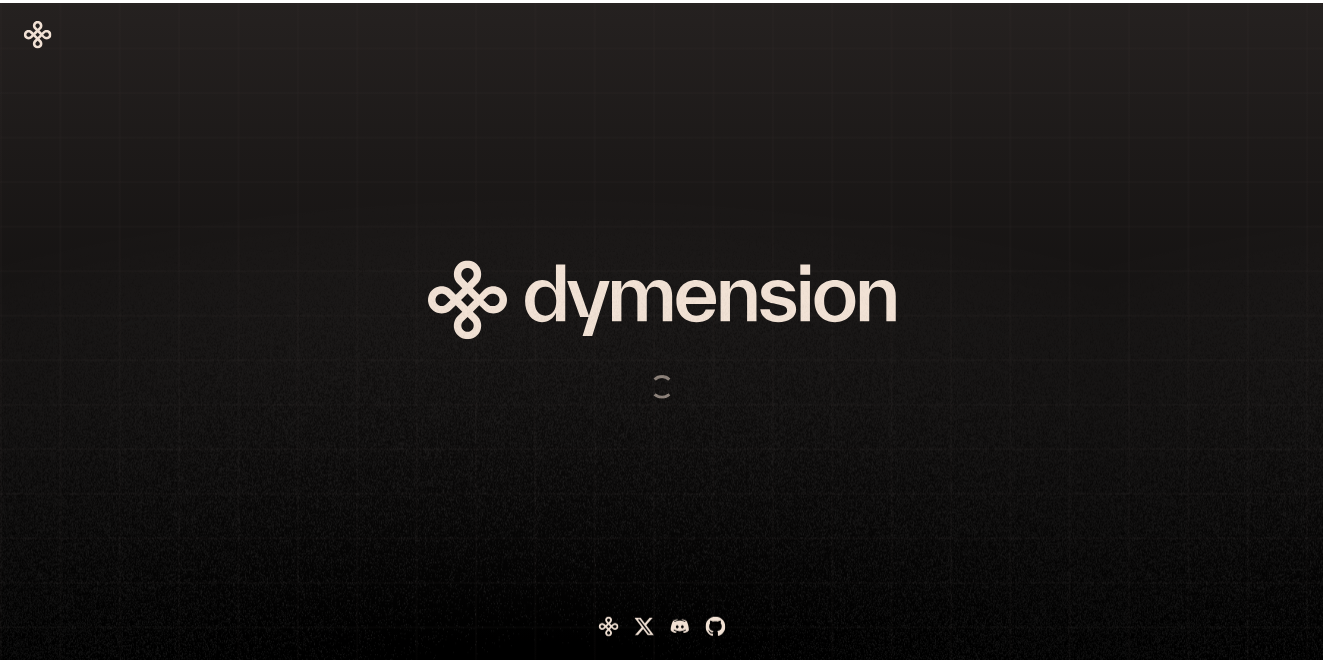 scroll, scrollTop: 0, scrollLeft: 0, axis: both 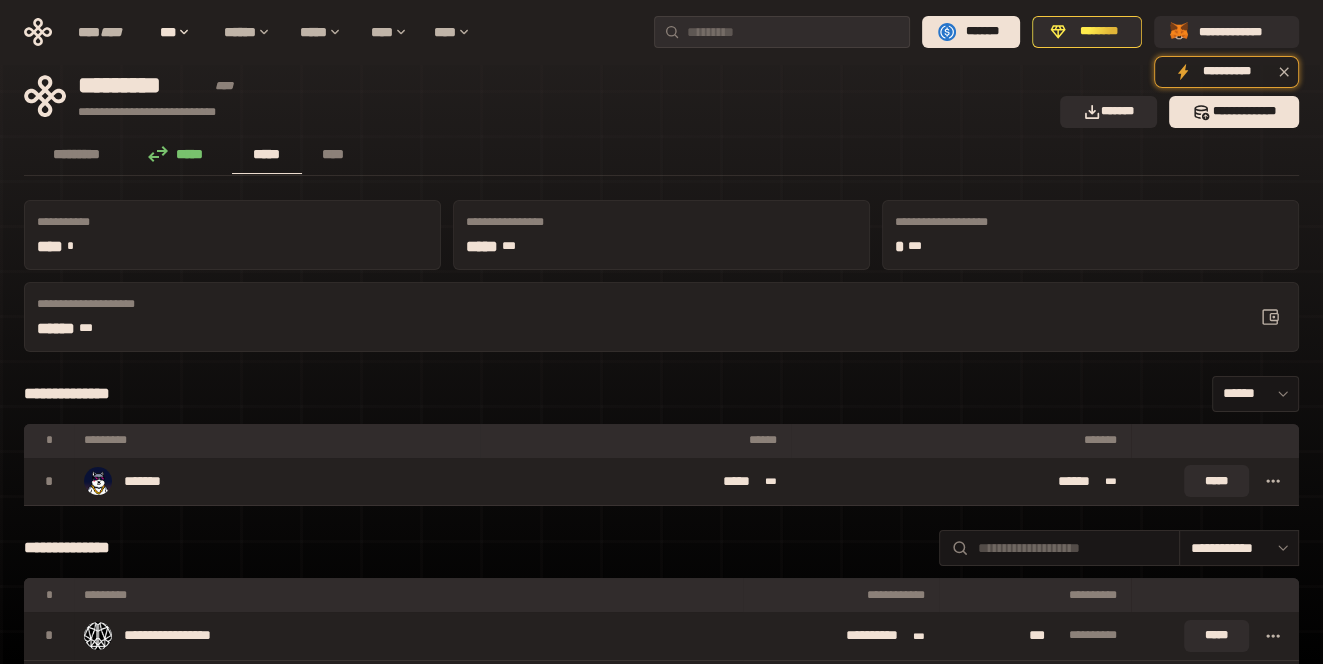 click on "**********" at bounding box center [536, 96] 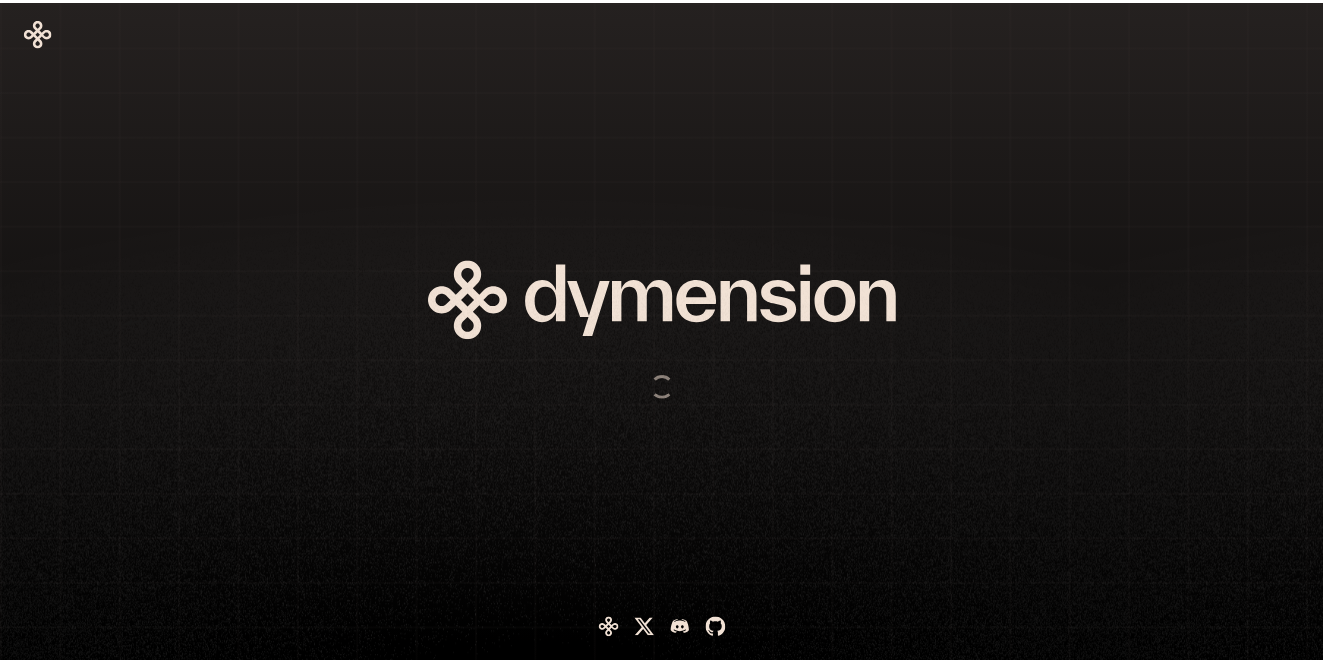 scroll, scrollTop: 0, scrollLeft: 0, axis: both 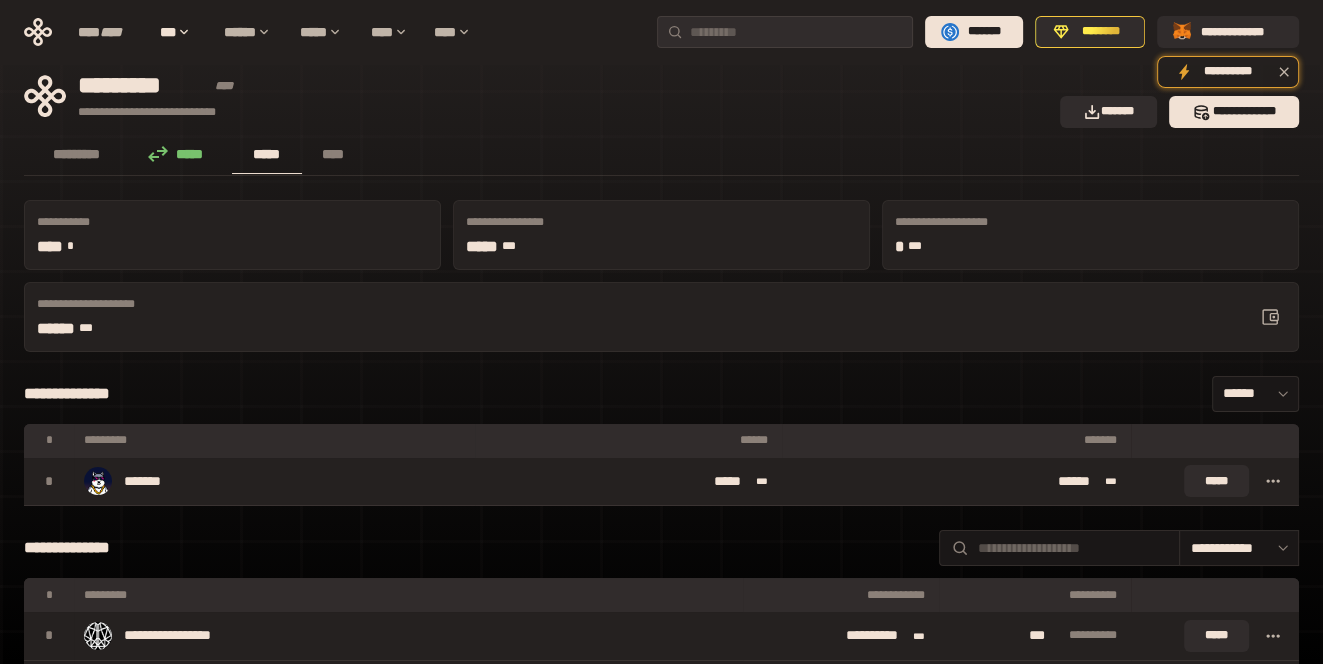 click on "**********" at bounding box center (536, 96) 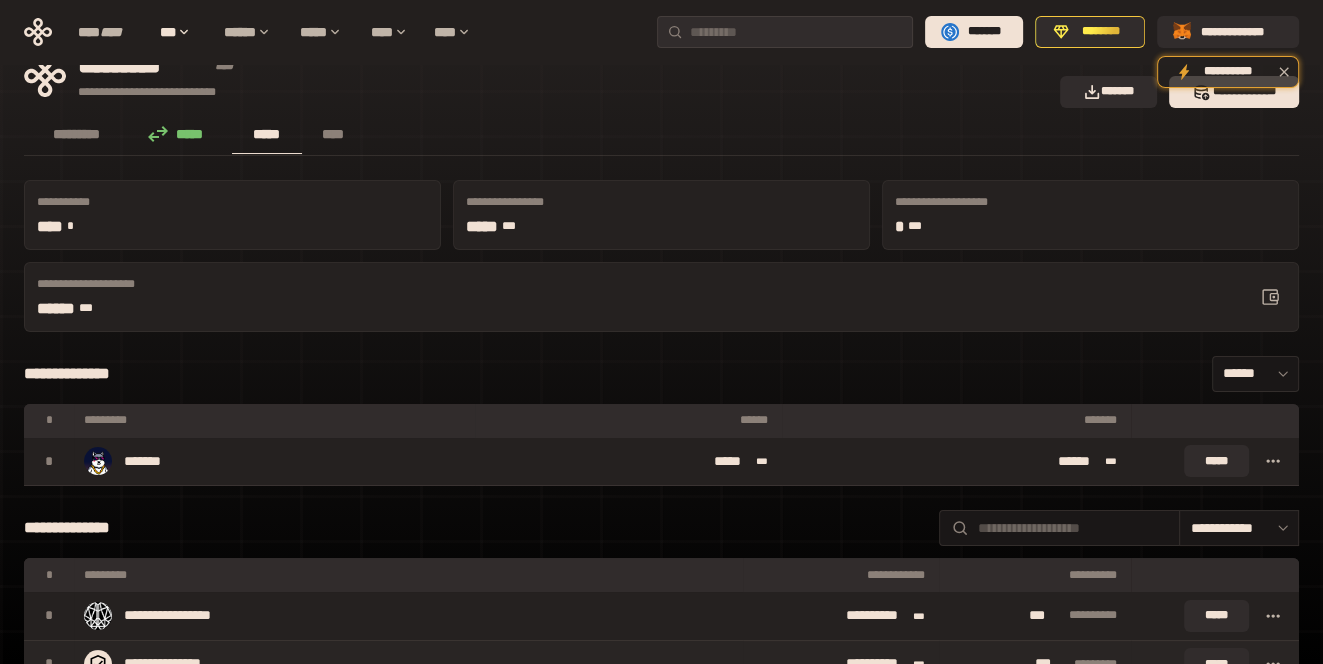 scroll, scrollTop: 0, scrollLeft: 0, axis: both 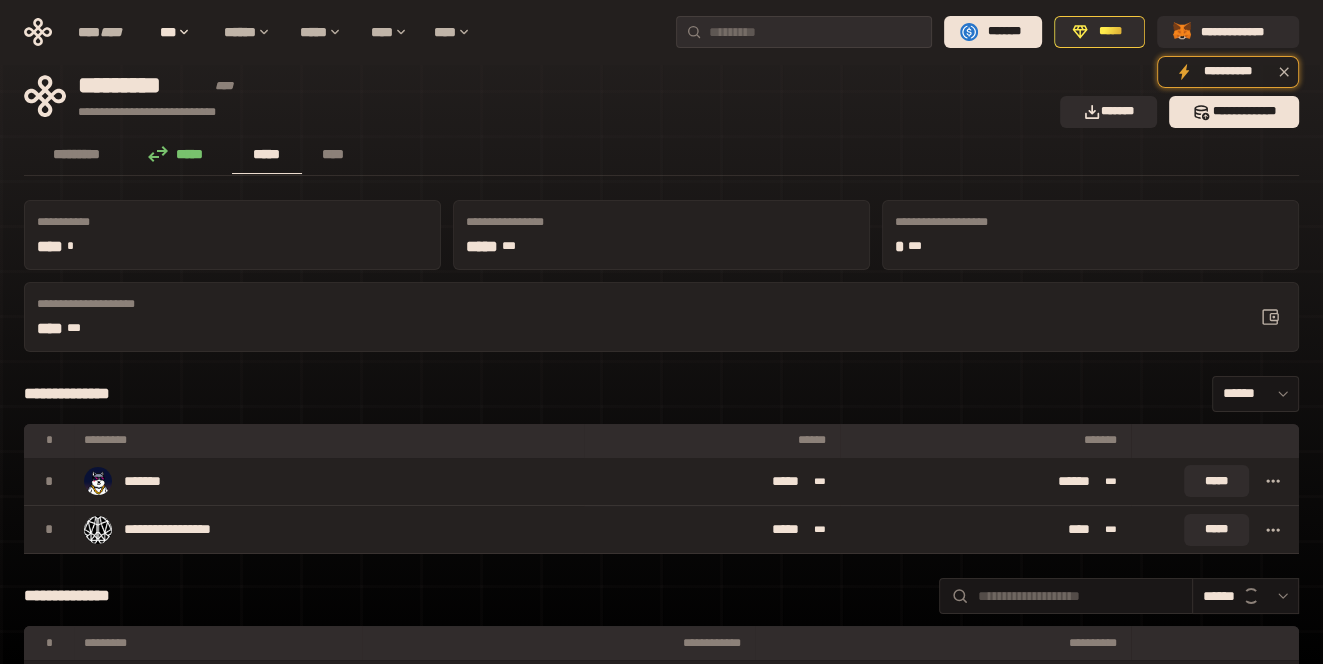 click on "**********" at bounding box center [536, 96] 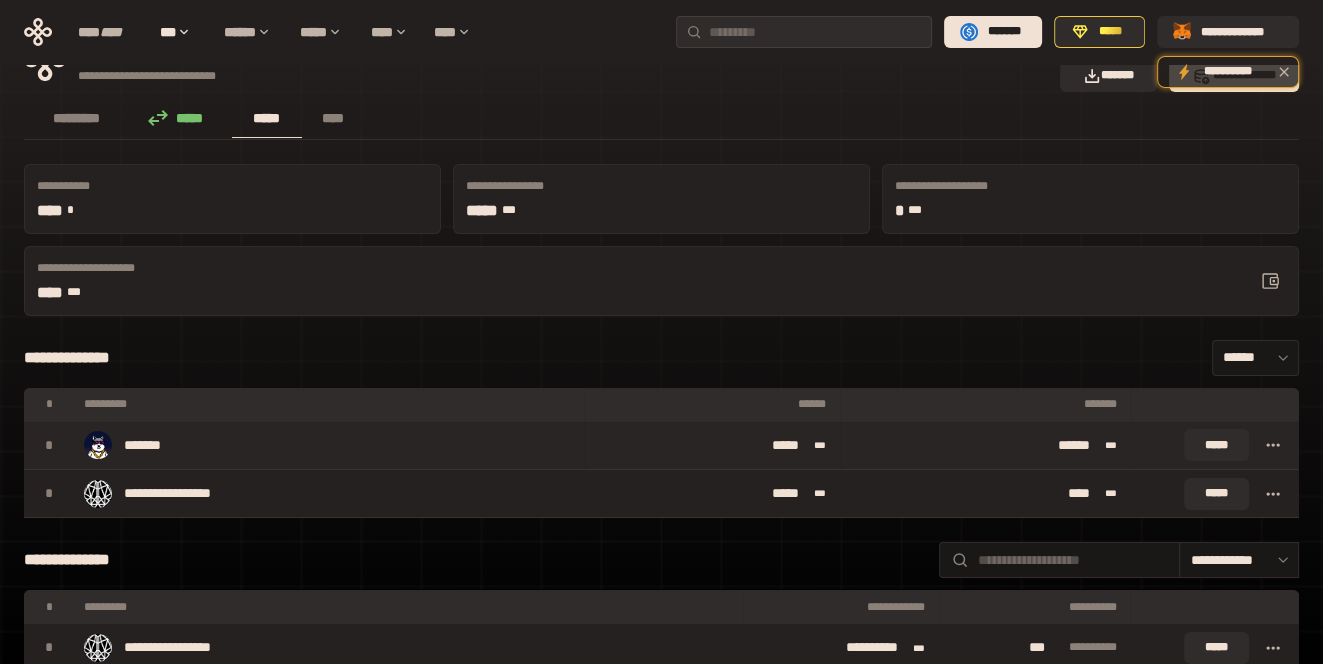 scroll, scrollTop: 0, scrollLeft: 0, axis: both 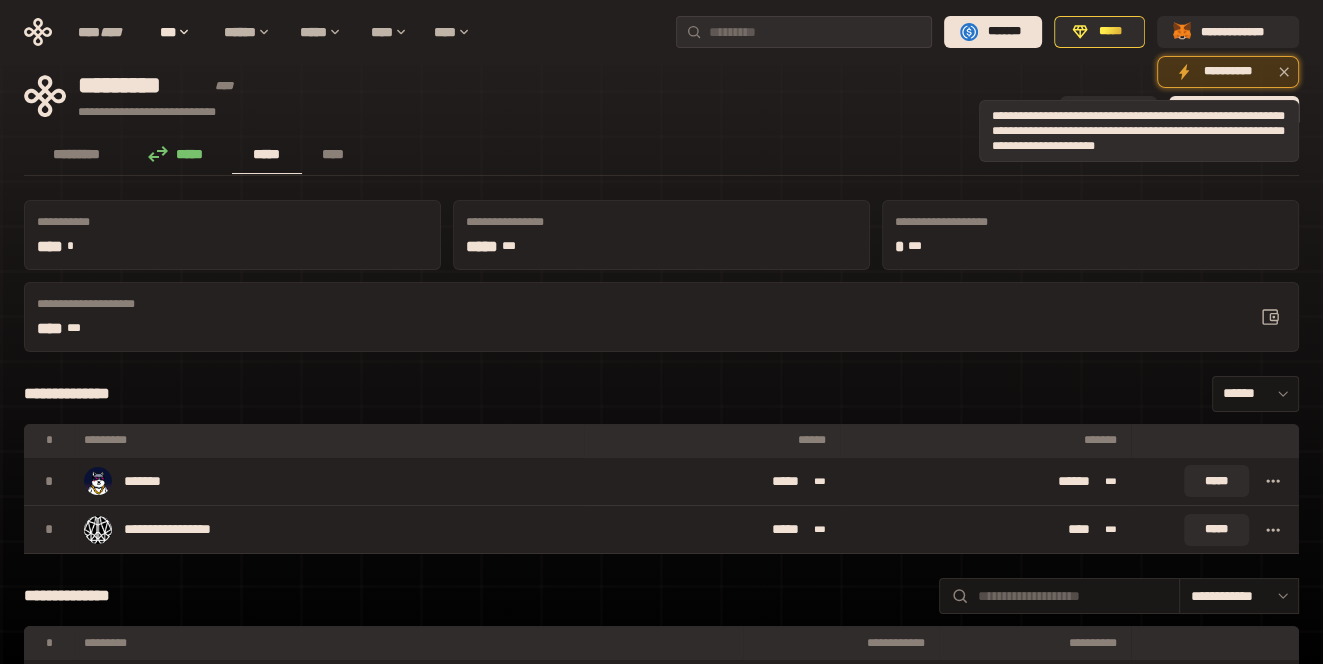 click on "**********" at bounding box center (1228, 73) 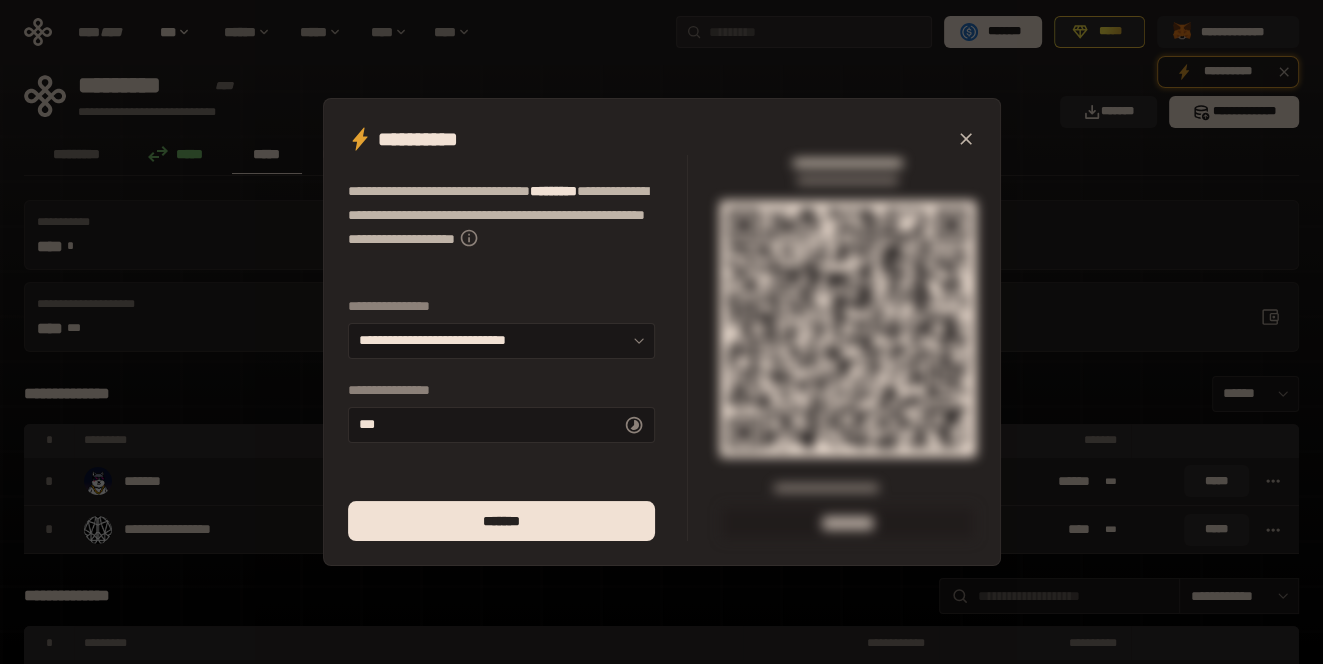 click 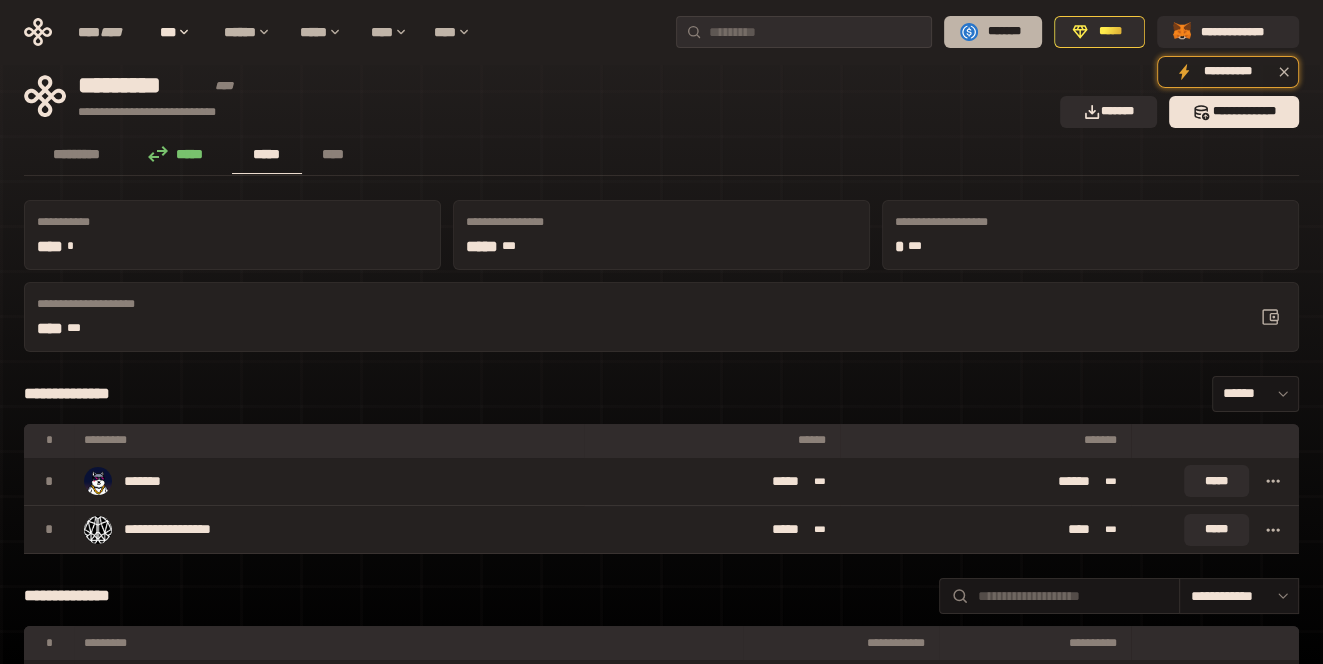 click on "*******" at bounding box center (1004, 32) 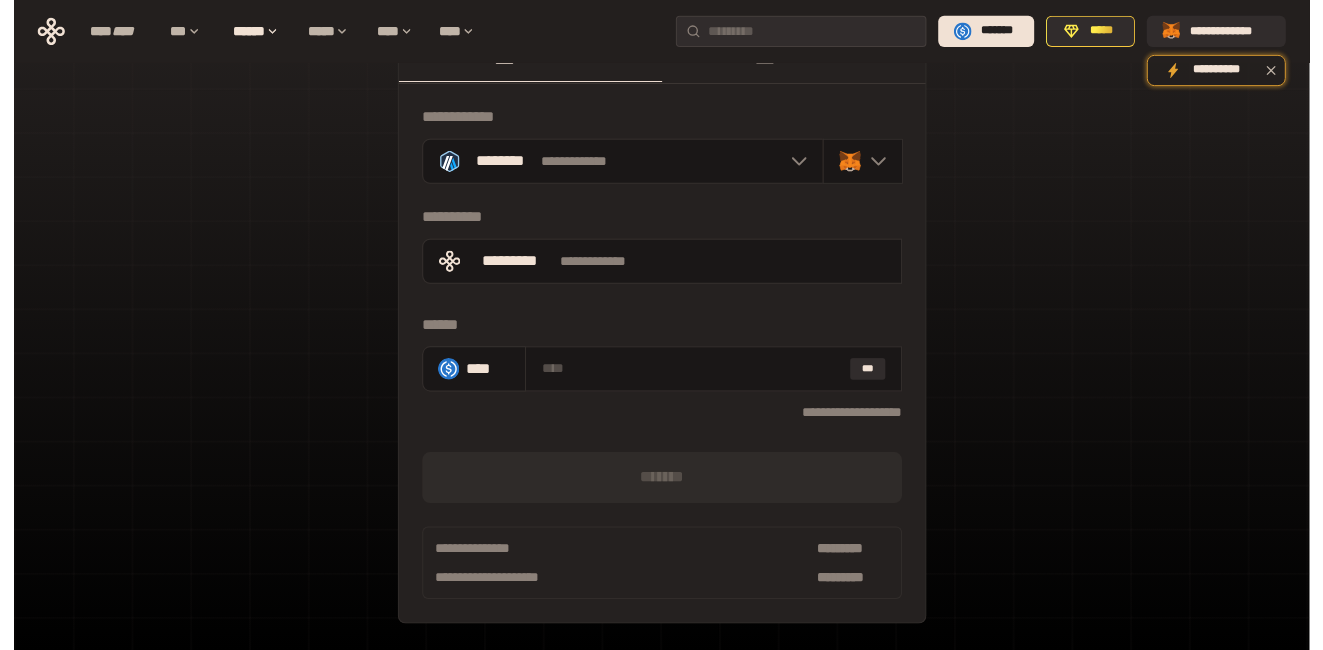 scroll, scrollTop: 0, scrollLeft: 0, axis: both 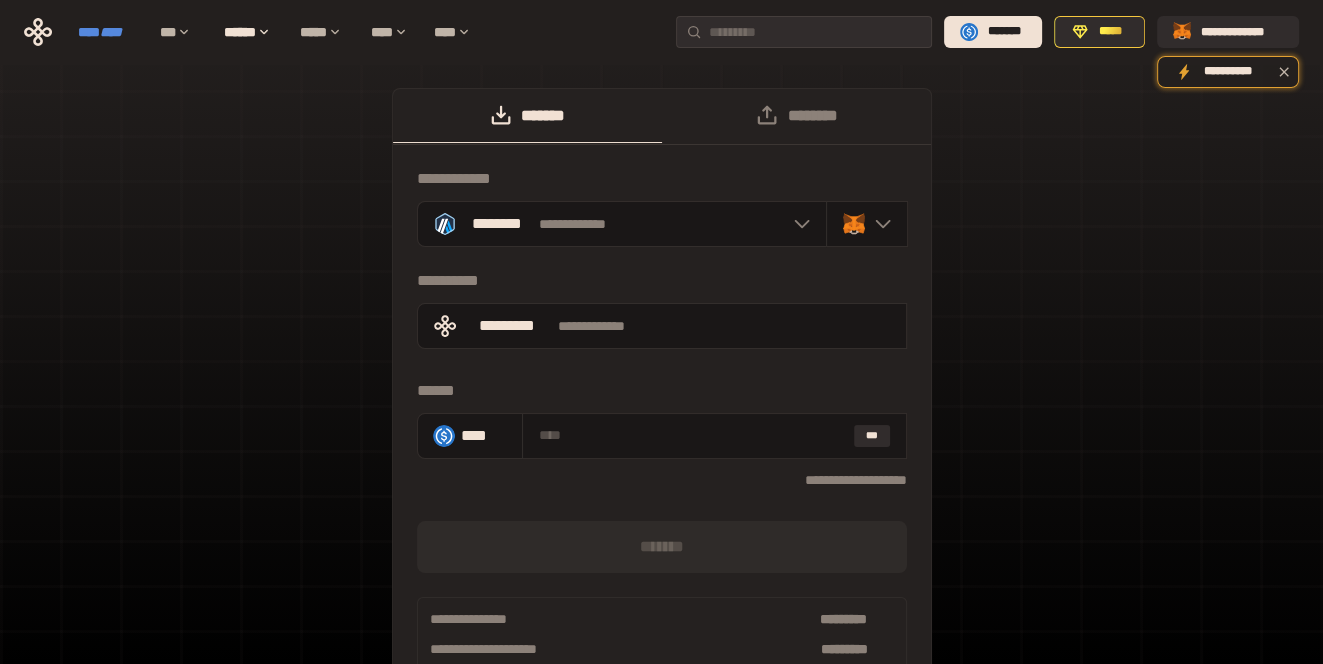 click on "****" at bounding box center (111, 32) 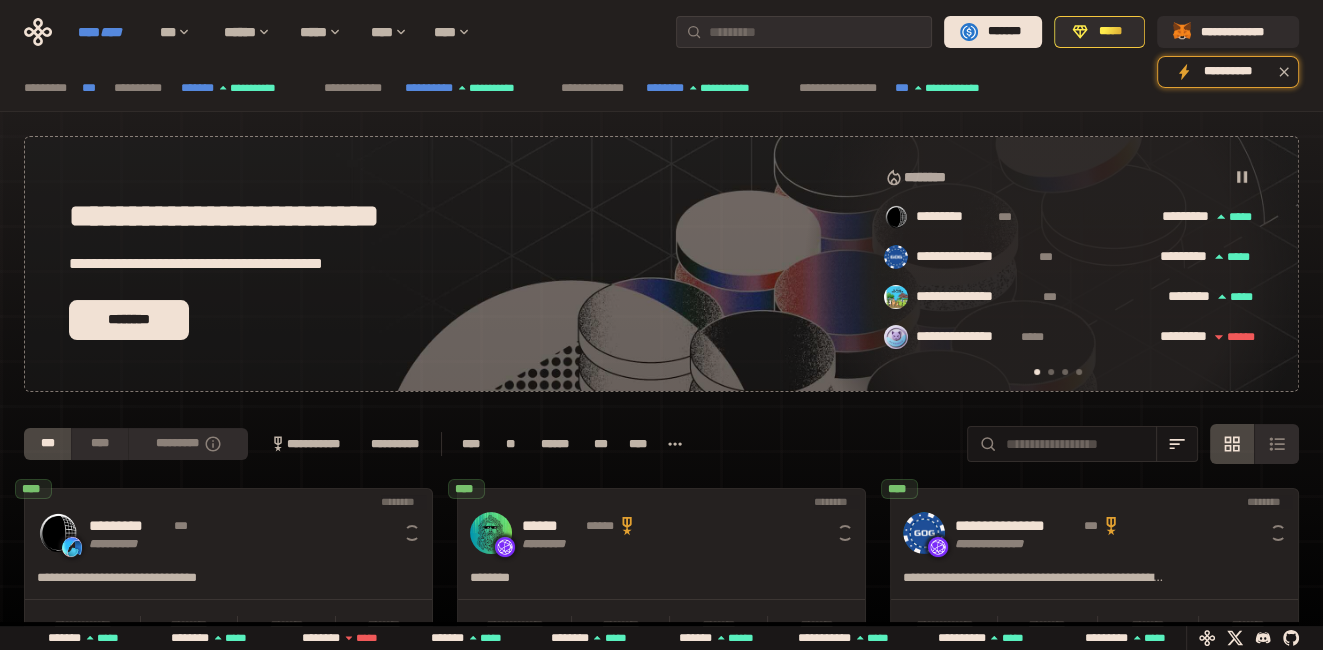 scroll, scrollTop: 0, scrollLeft: 16, axis: horizontal 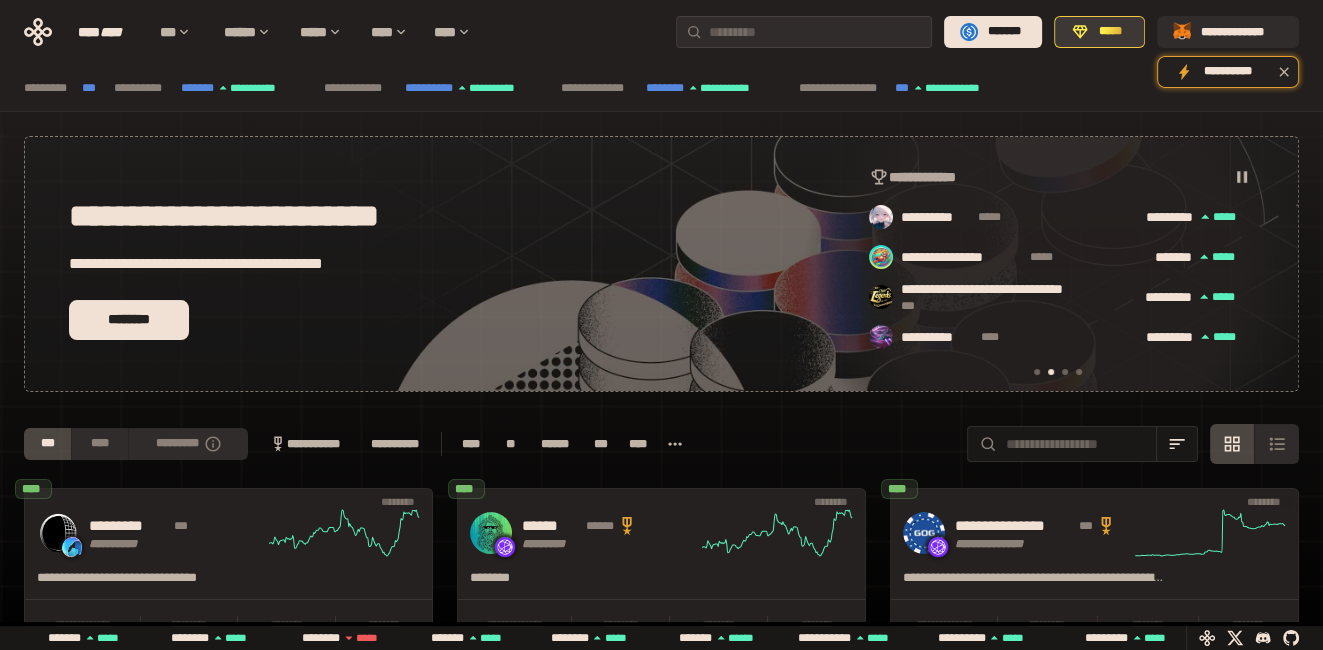 click 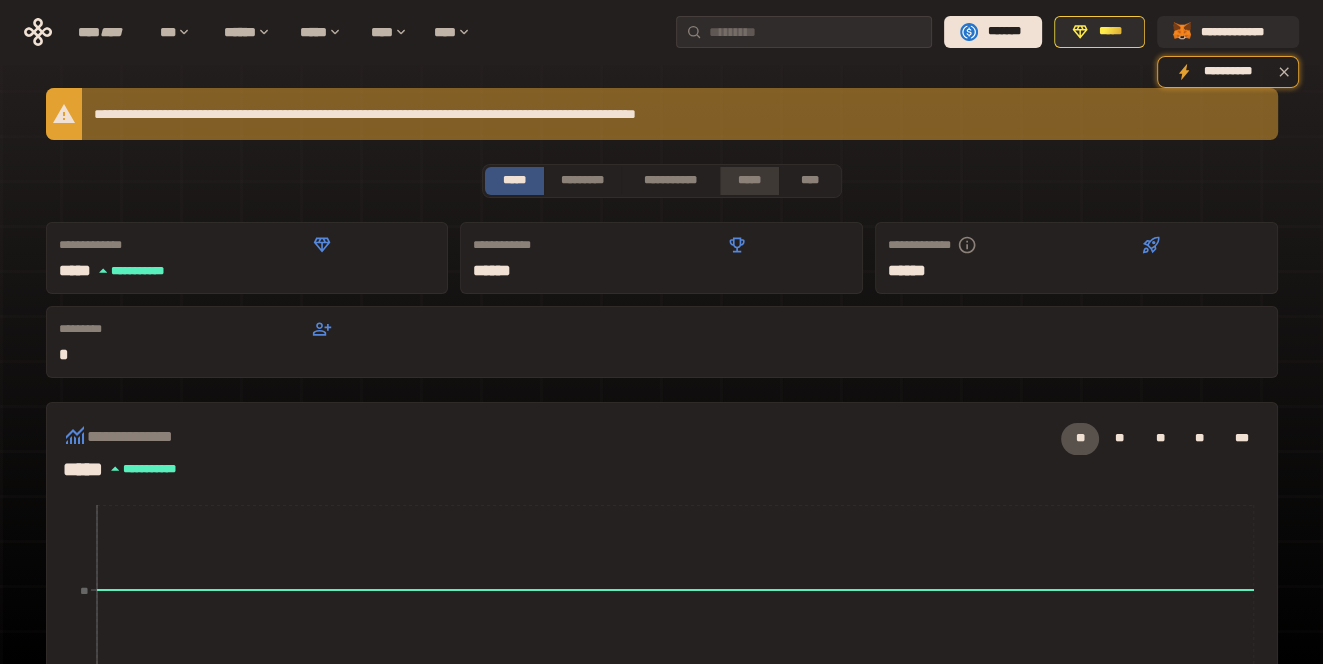 click on "*****" at bounding box center (750, 181) 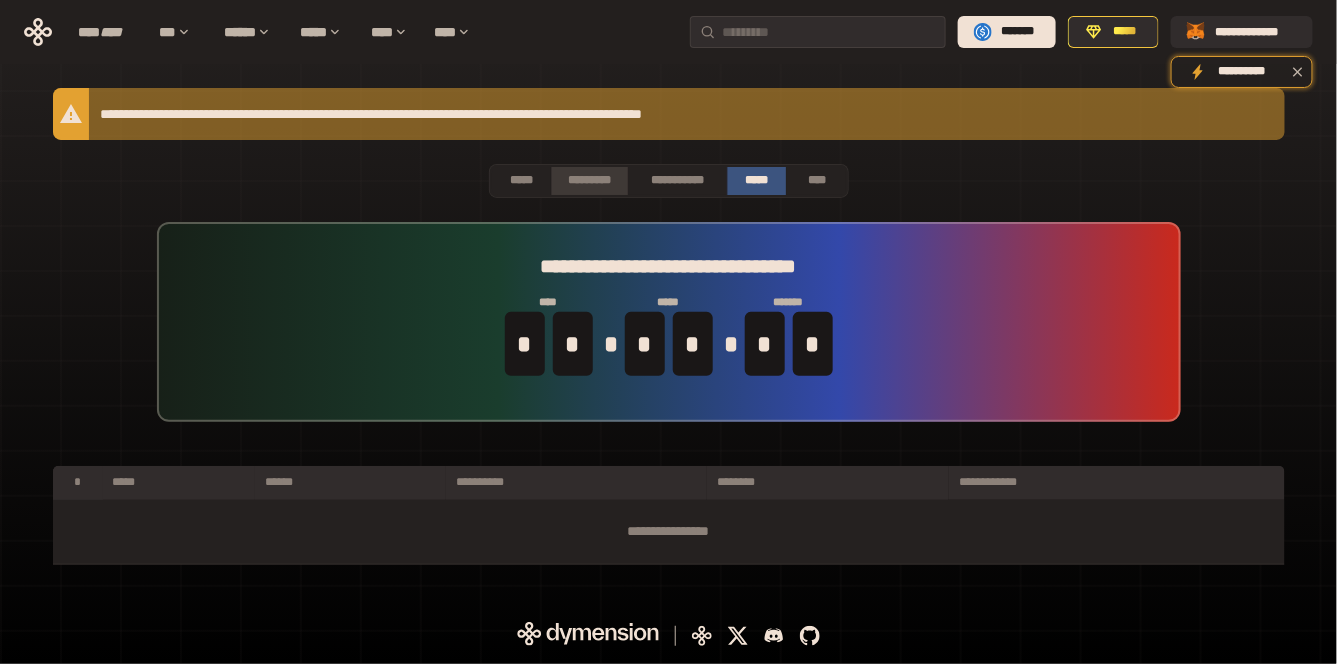 click on "*********" at bounding box center (589, 181) 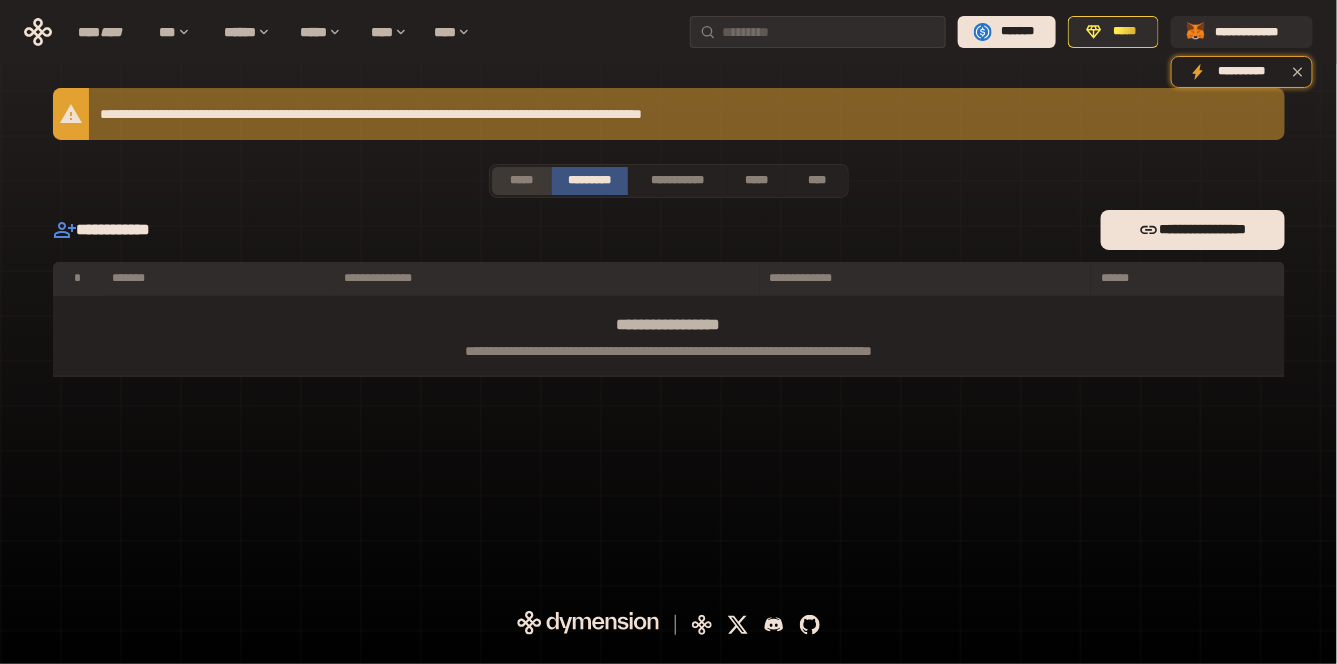 click on "*****" at bounding box center (521, 181) 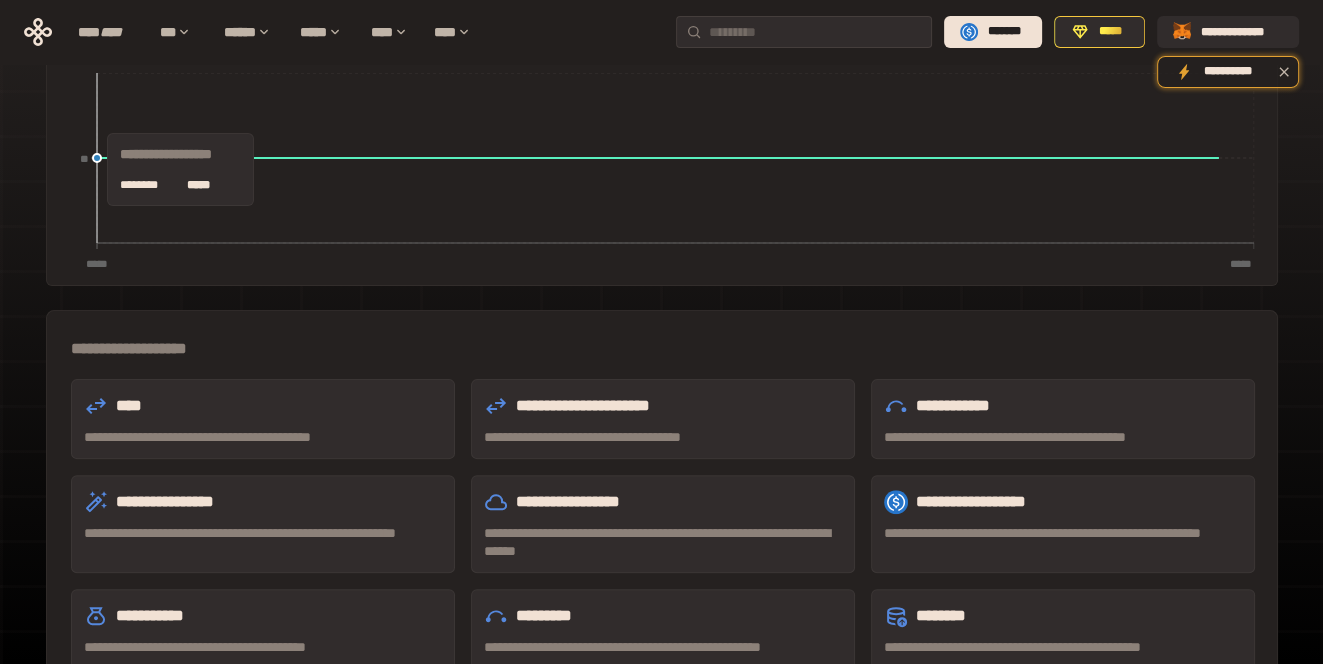 scroll, scrollTop: 500, scrollLeft: 0, axis: vertical 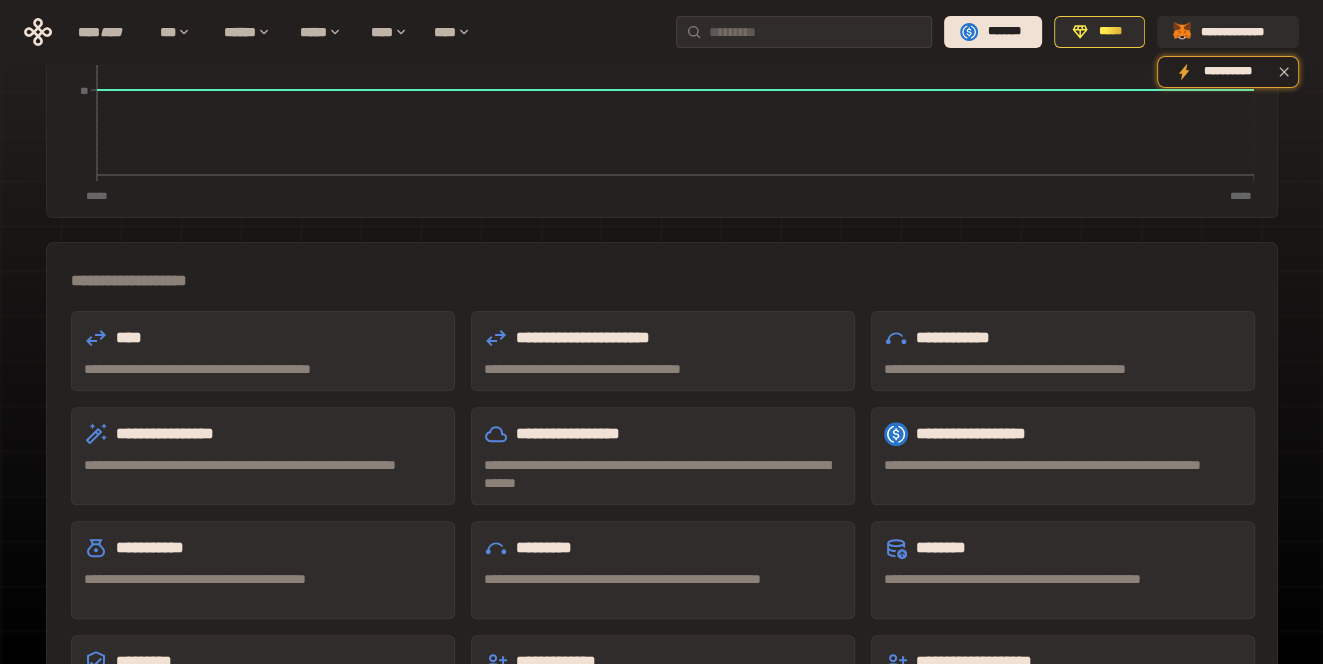 click on "**********" at bounding box center [263, 369] 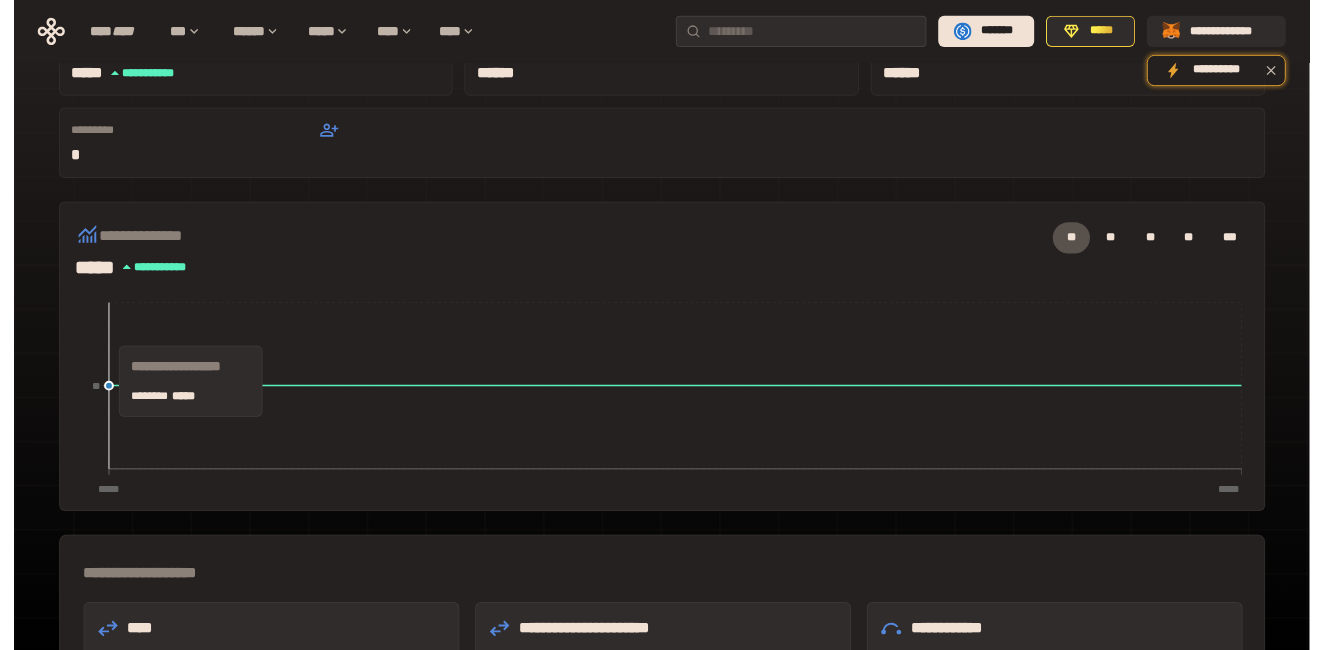 scroll, scrollTop: 0, scrollLeft: 0, axis: both 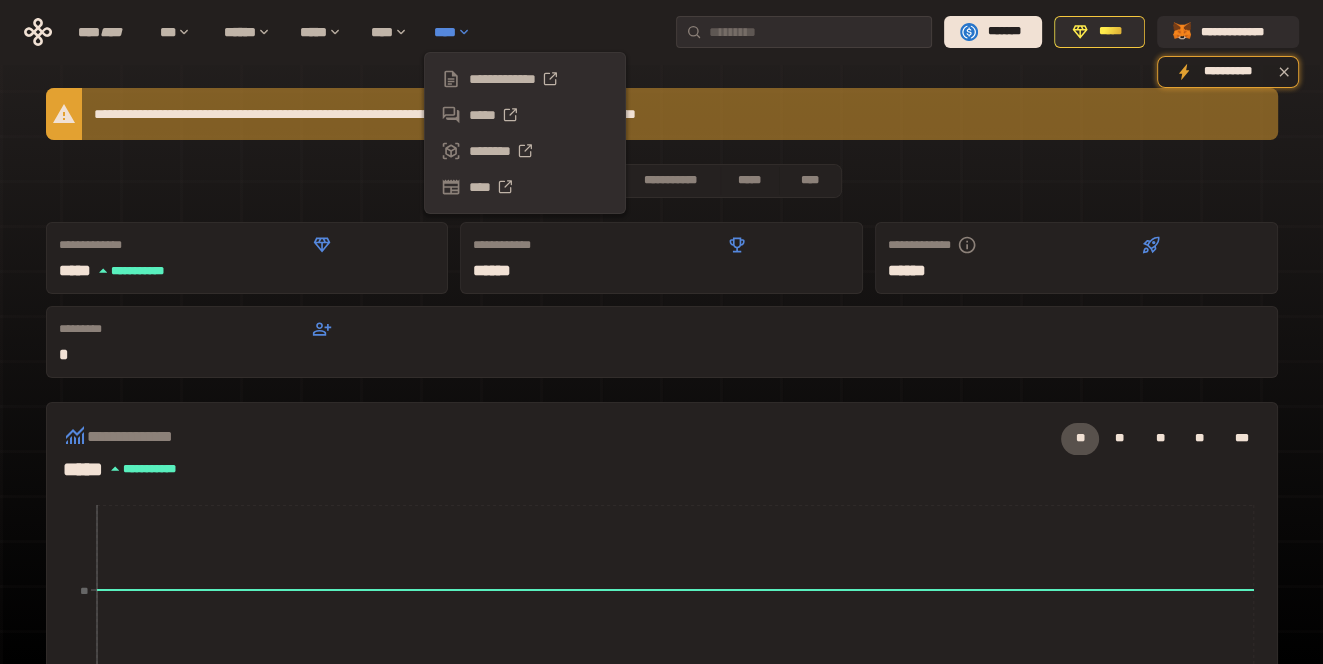 click 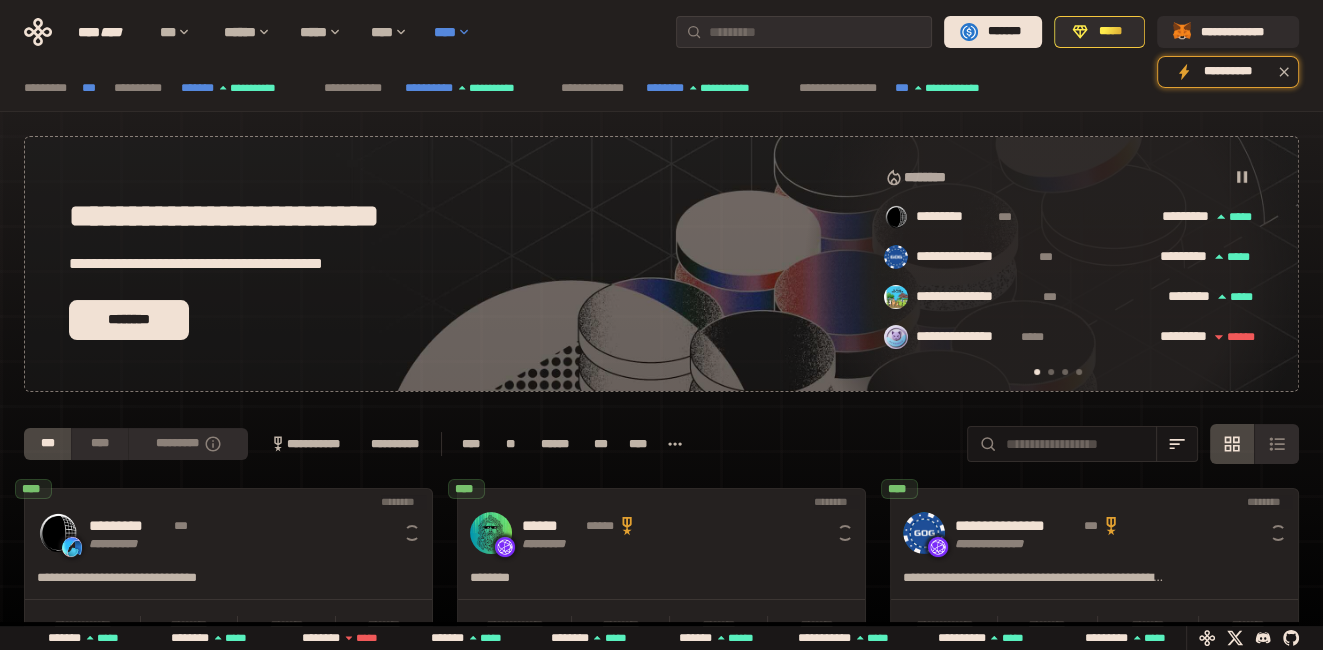 scroll, scrollTop: 0, scrollLeft: 16, axis: horizontal 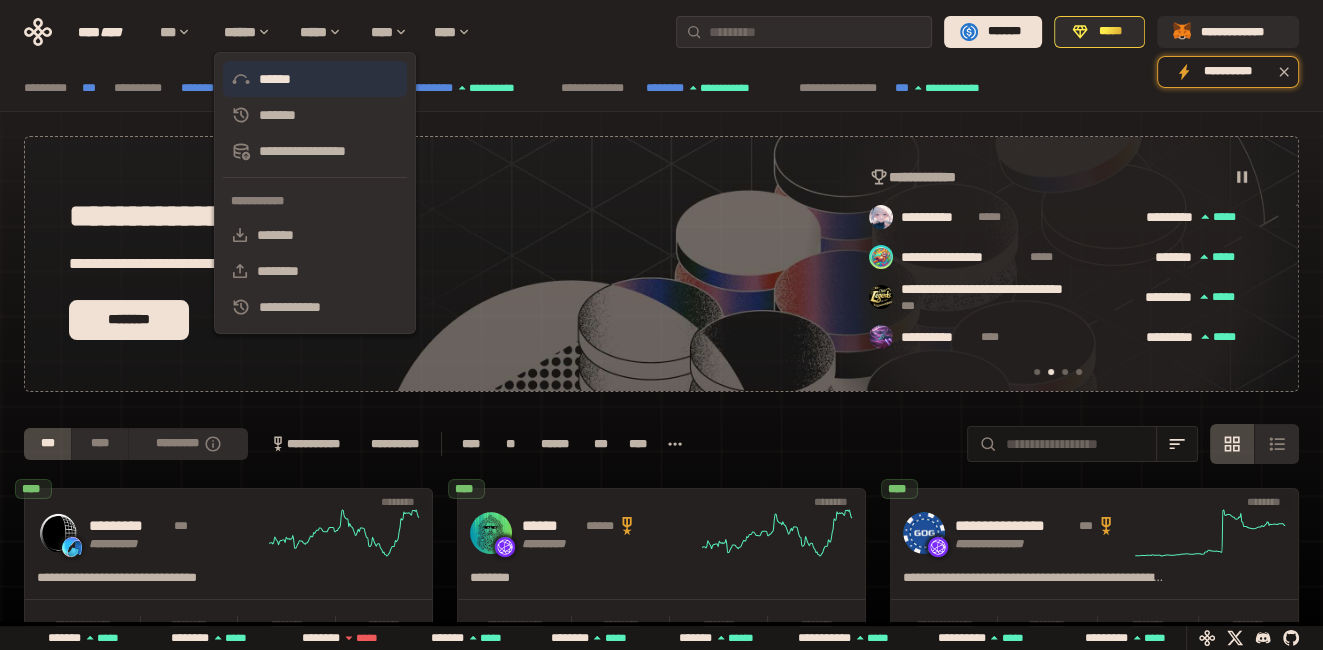 click on "******" at bounding box center (315, 79) 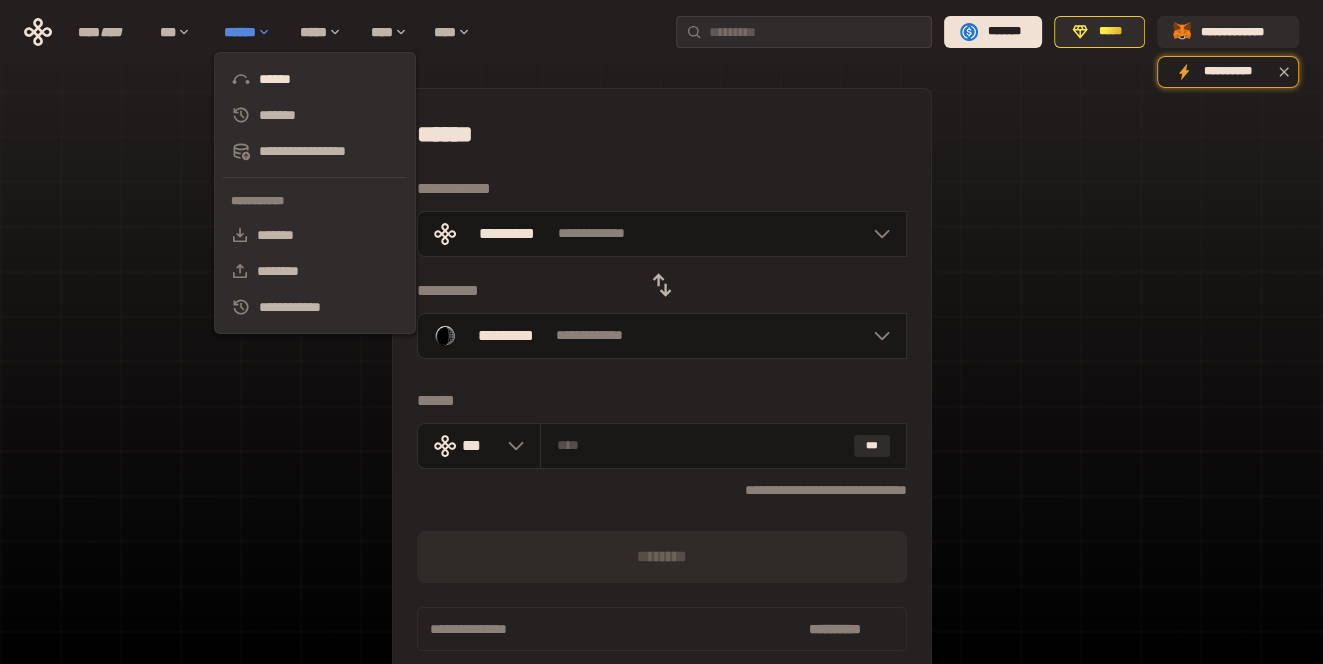 click on "******" at bounding box center [252, 32] 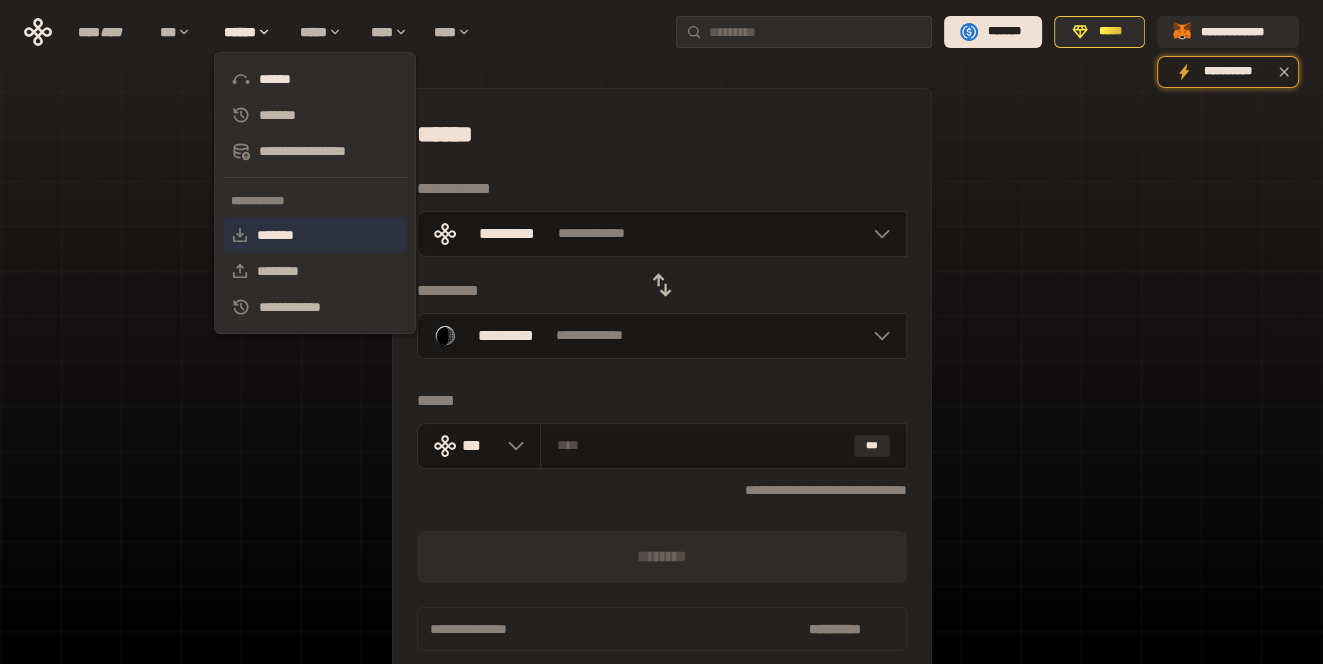 click on "*******" at bounding box center [315, 235] 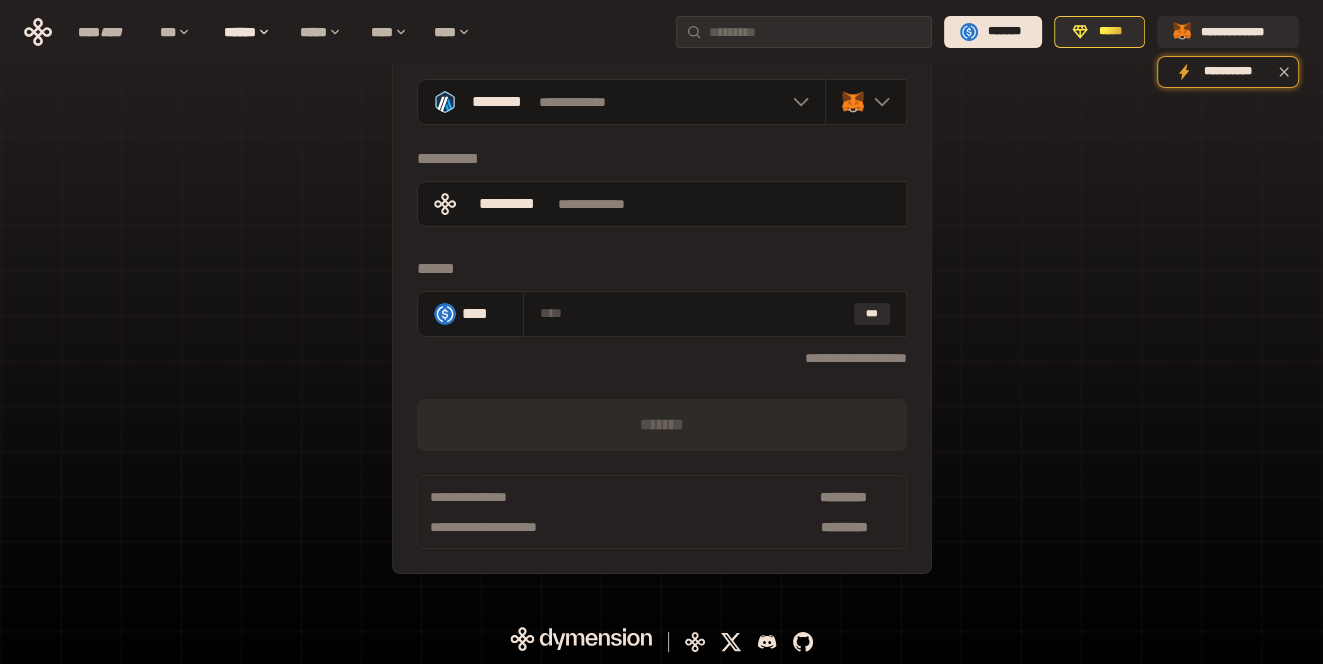 scroll, scrollTop: 0, scrollLeft: 0, axis: both 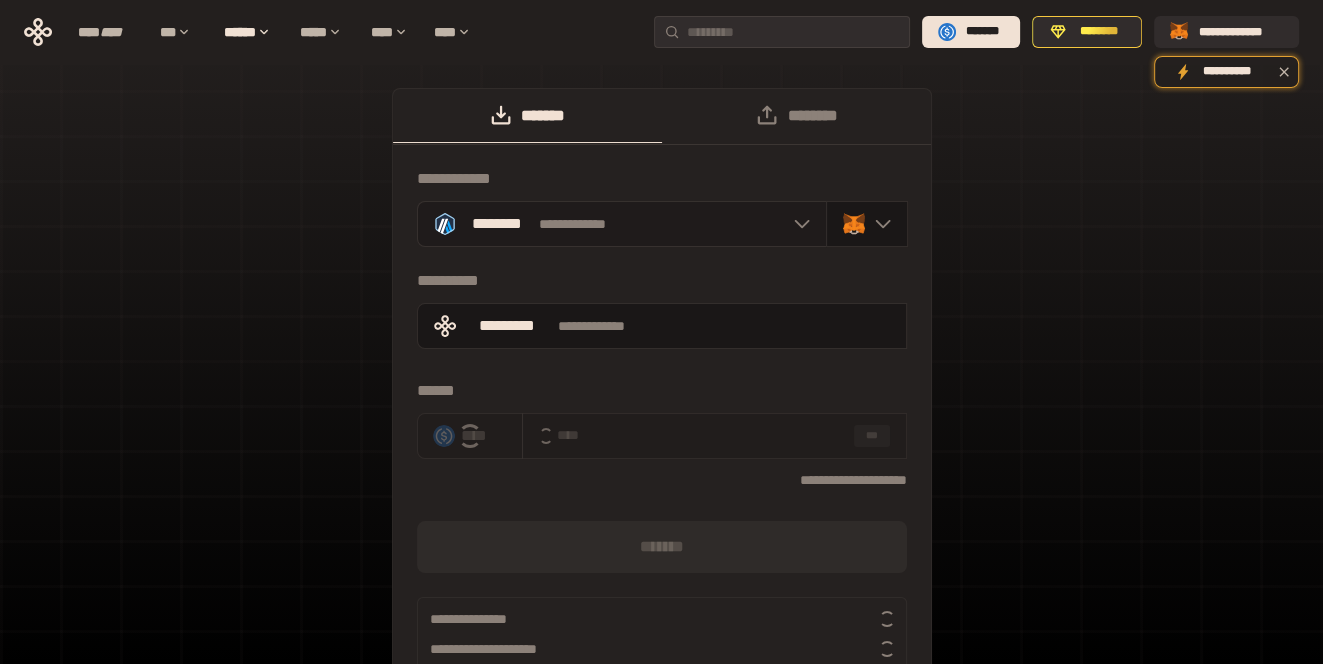 click on "**********" at bounding box center [622, 224] 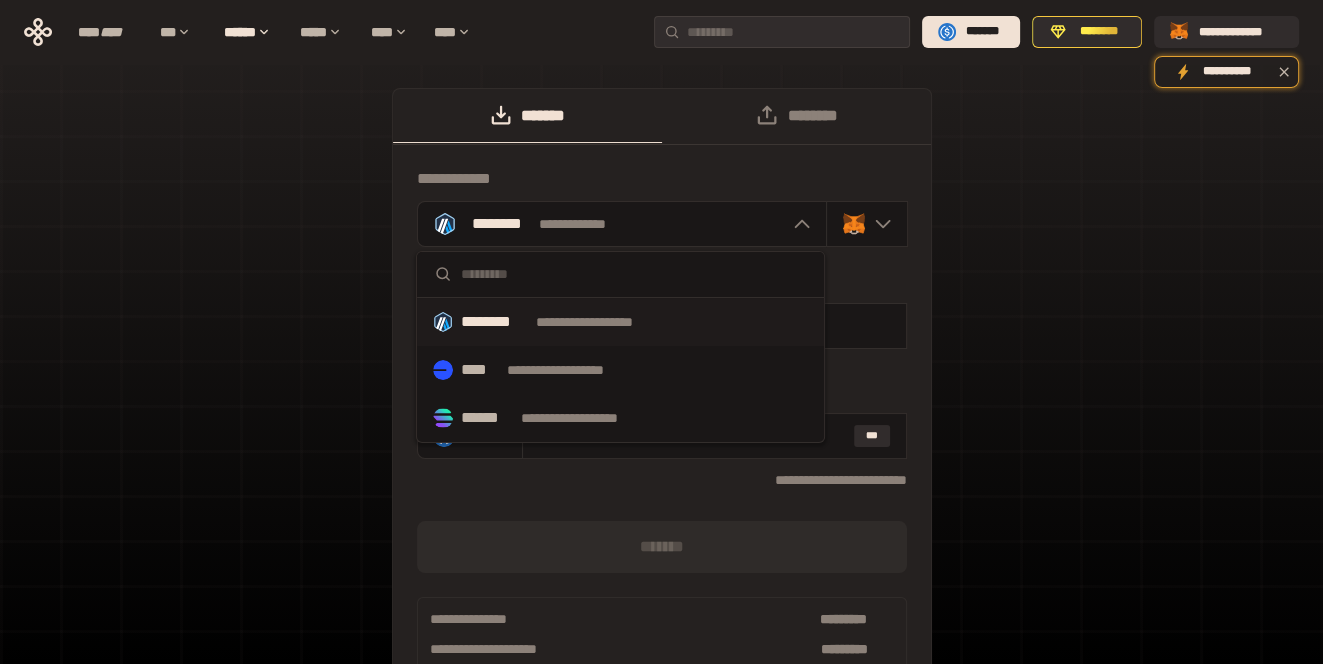 click on "**********" at bounding box center [574, 370] 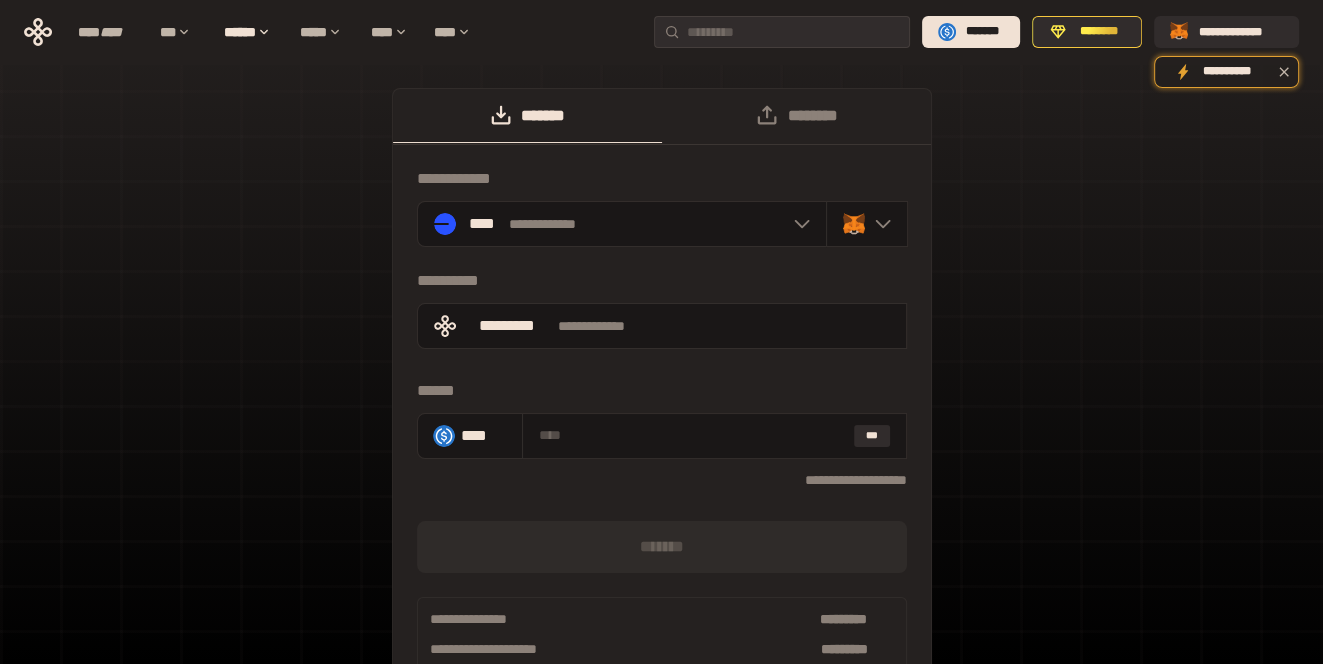 drag, startPoint x: 767, startPoint y: 290, endPoint x: 754, endPoint y: 282, distance: 15.264338 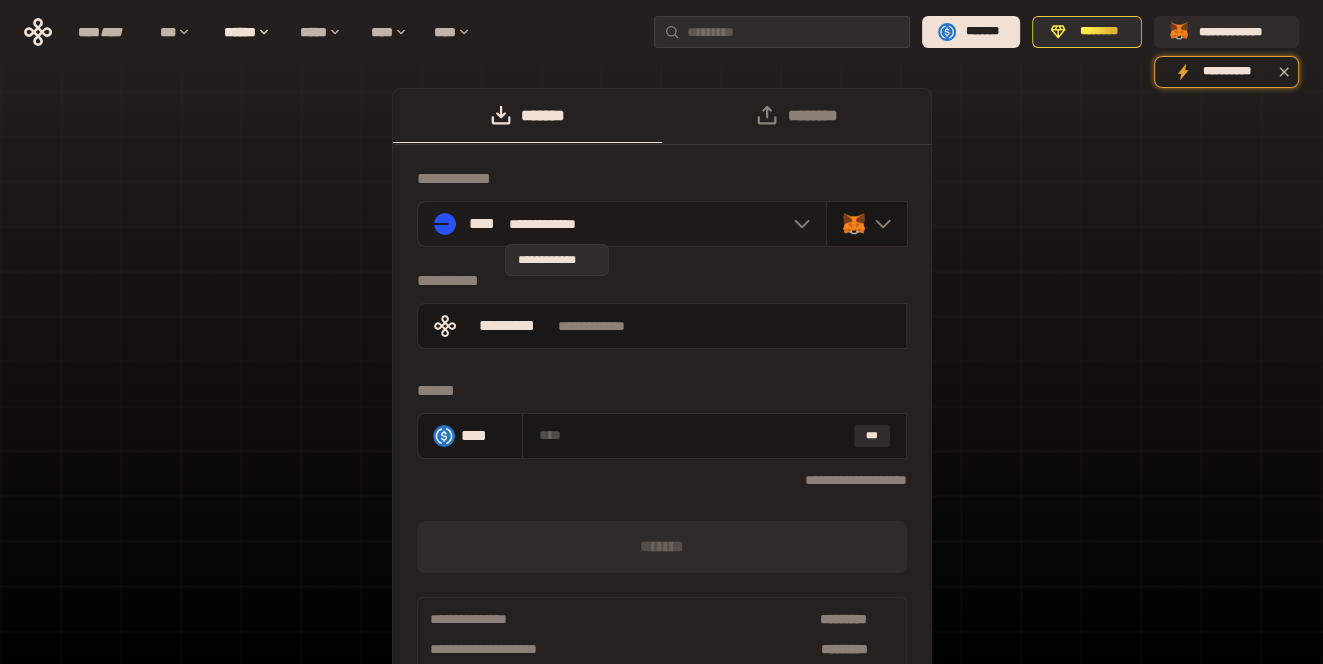 click on "**********" at bounding box center [557, 224] 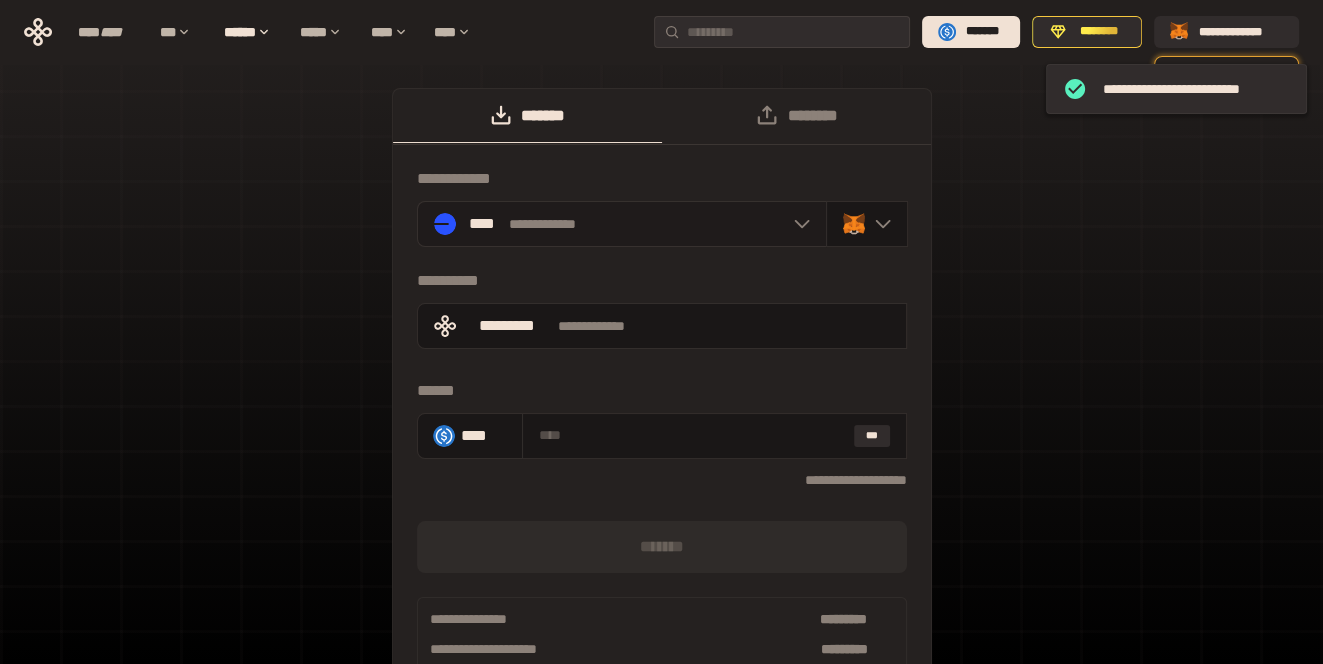 click on "**********" at bounding box center (622, 224) 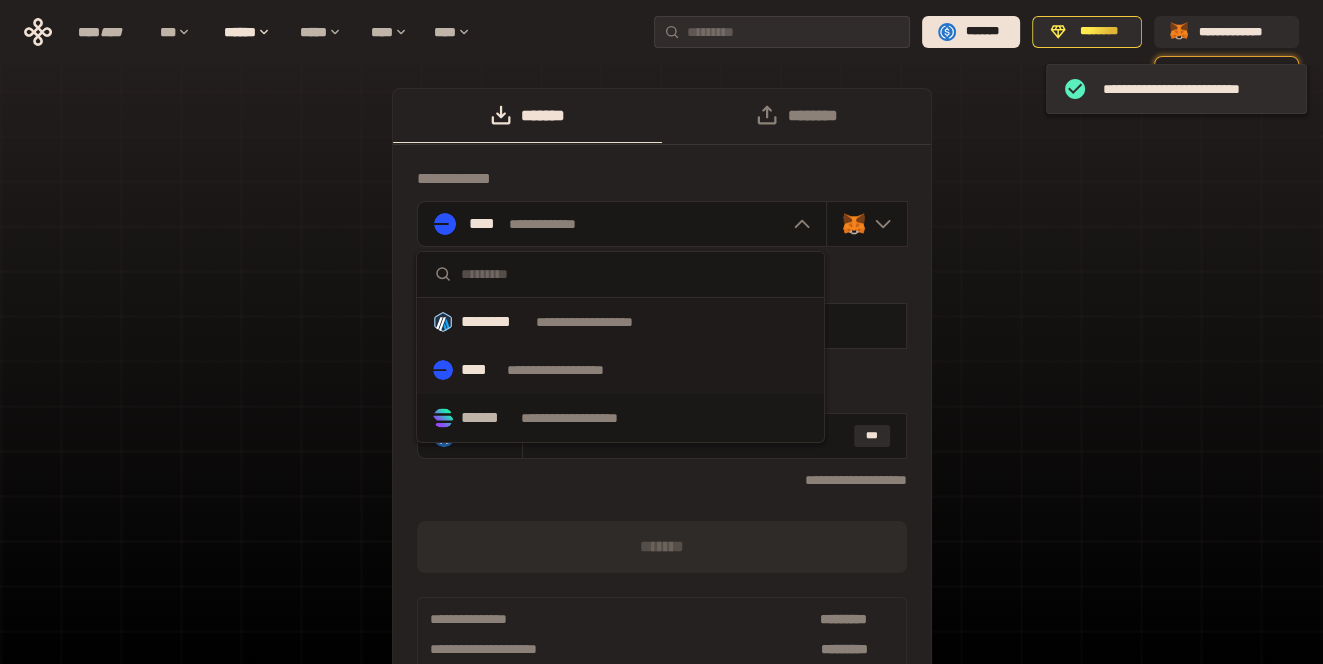 click on "**********" at bounding box center (603, 322) 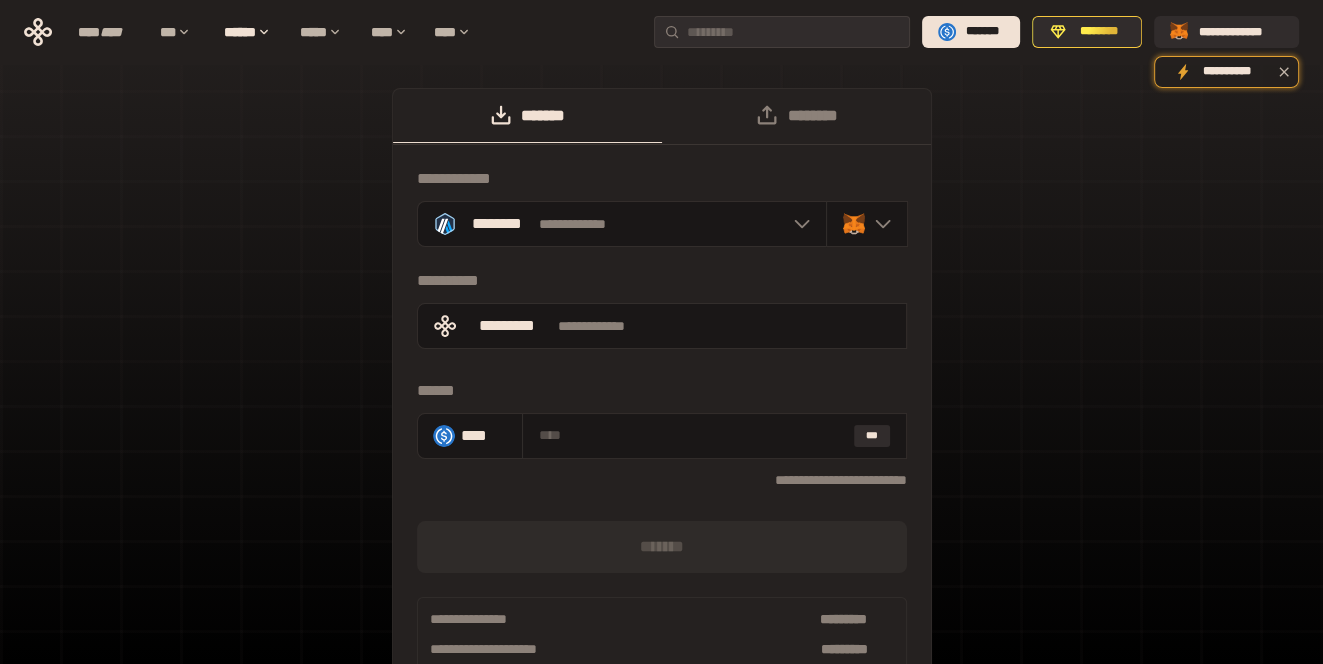 click on "**********" at bounding box center [661, 402] 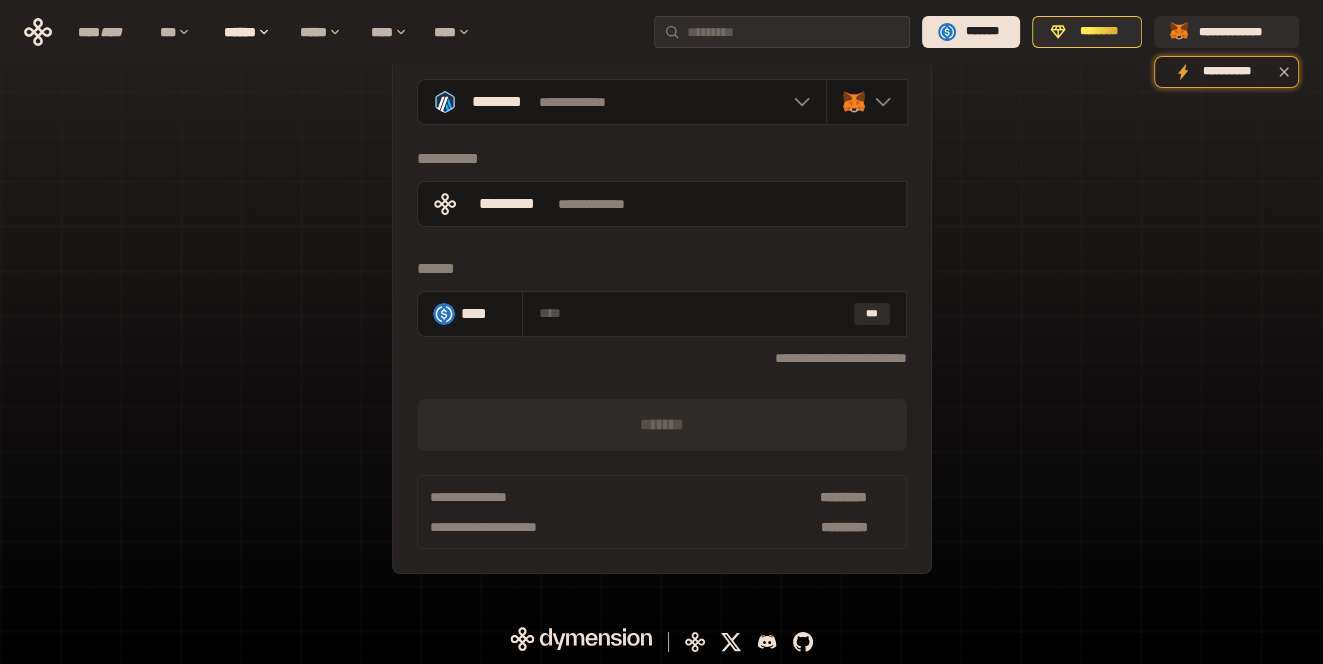scroll, scrollTop: 0, scrollLeft: 0, axis: both 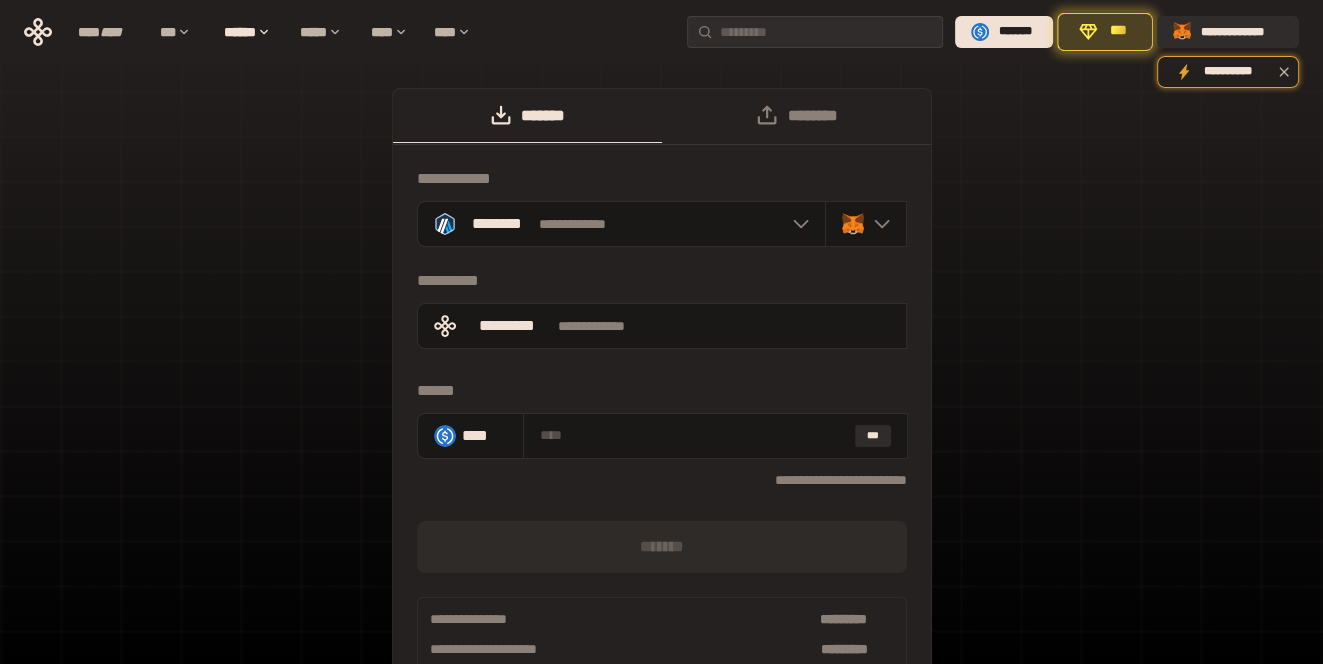 click on "**********" at bounding box center (661, 402) 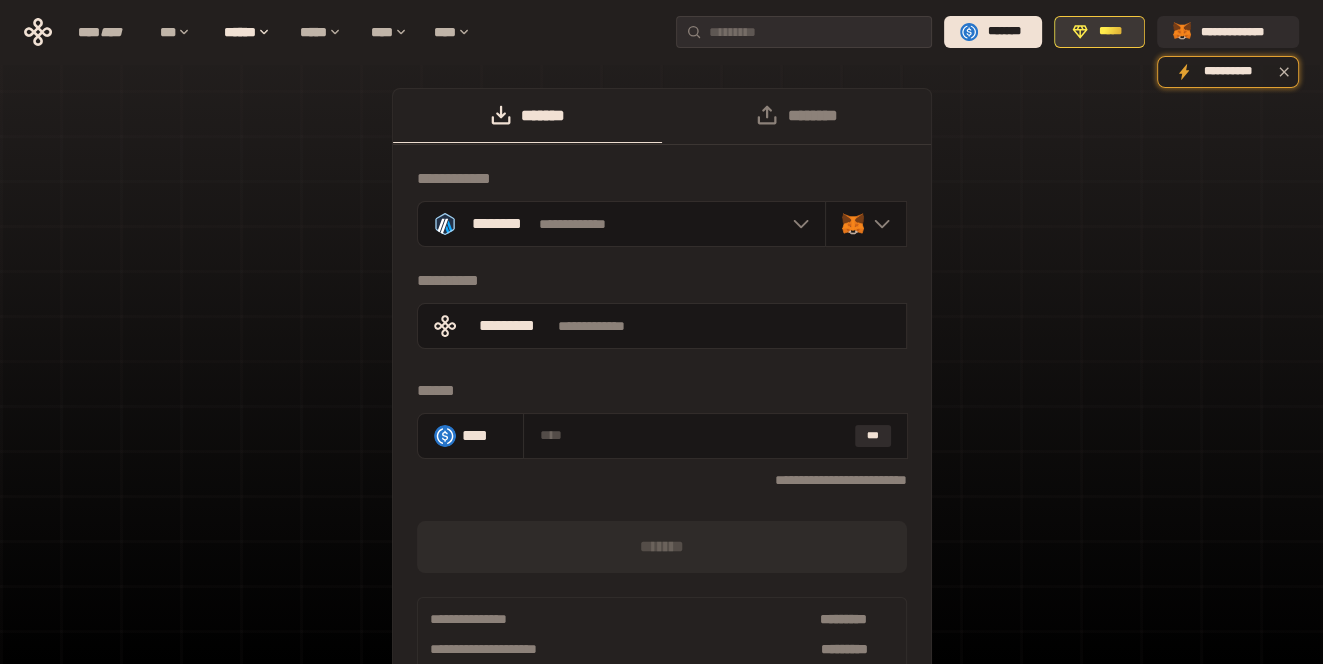 click on "*****" at bounding box center (1110, 32) 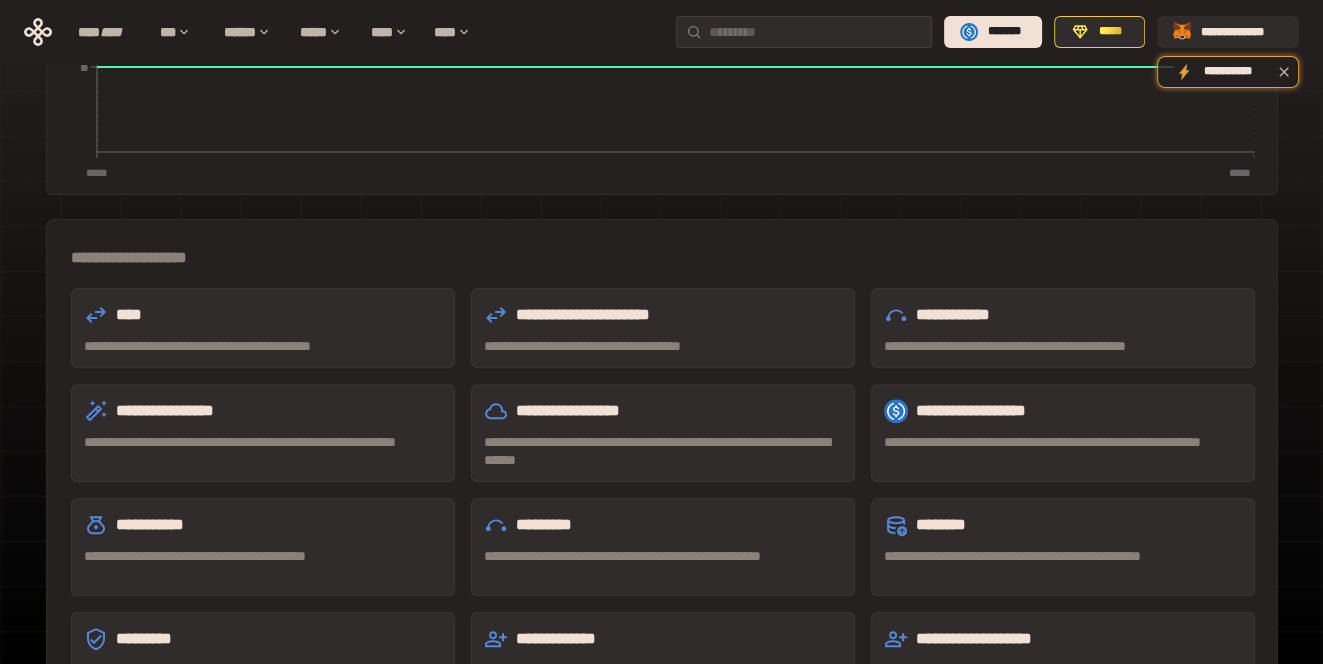 scroll, scrollTop: 596, scrollLeft: 0, axis: vertical 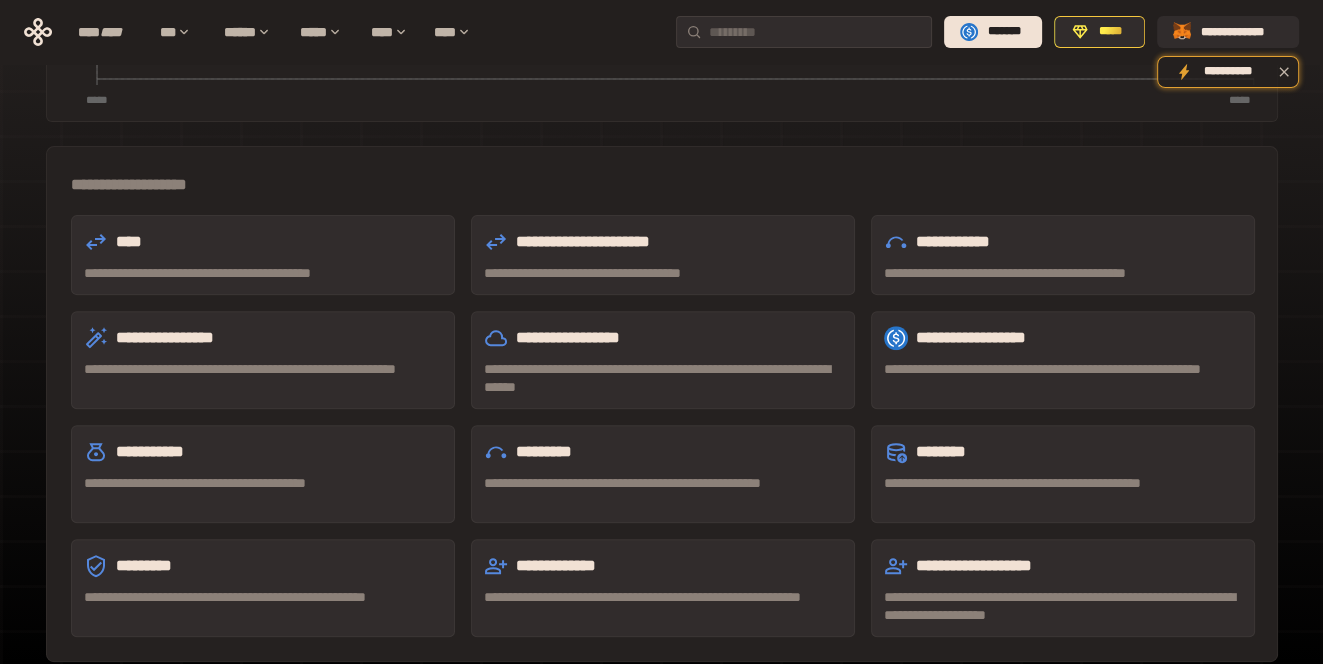 click on "**********" at bounding box center [1063, 378] 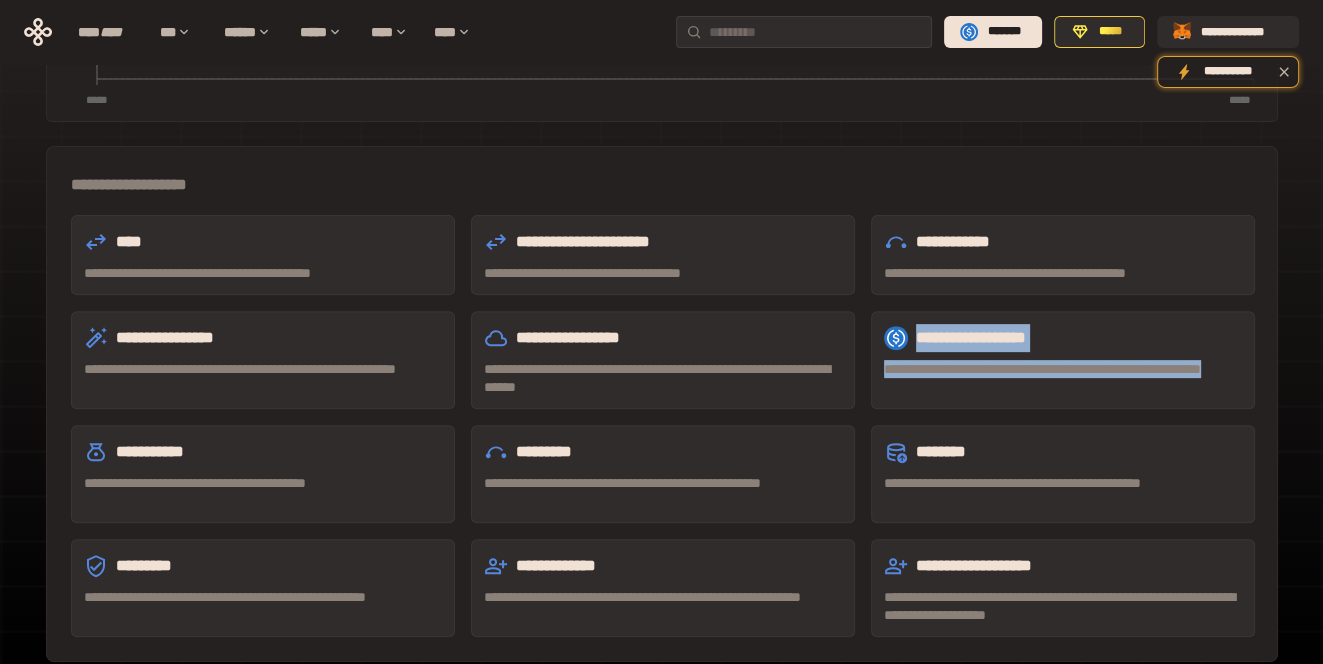 drag, startPoint x: 1034, startPoint y: 299, endPoint x: 894, endPoint y: 246, distance: 149.69637 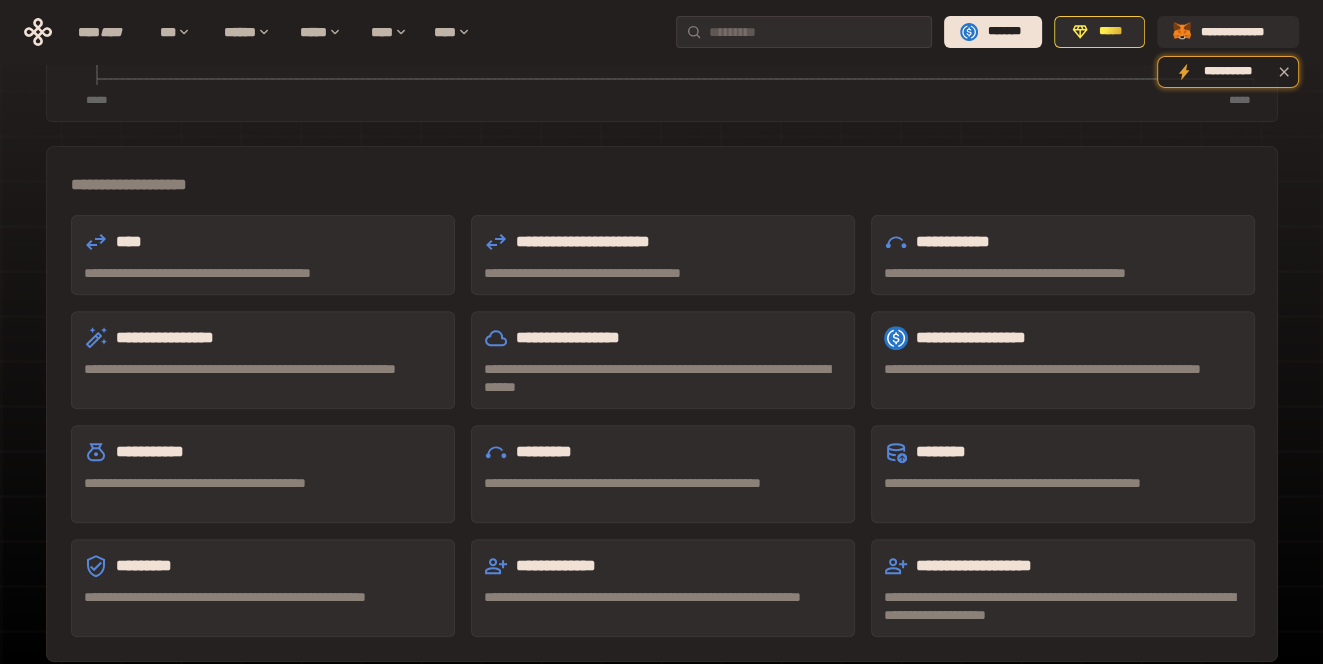 click on "**********" at bounding box center (1063, 360) 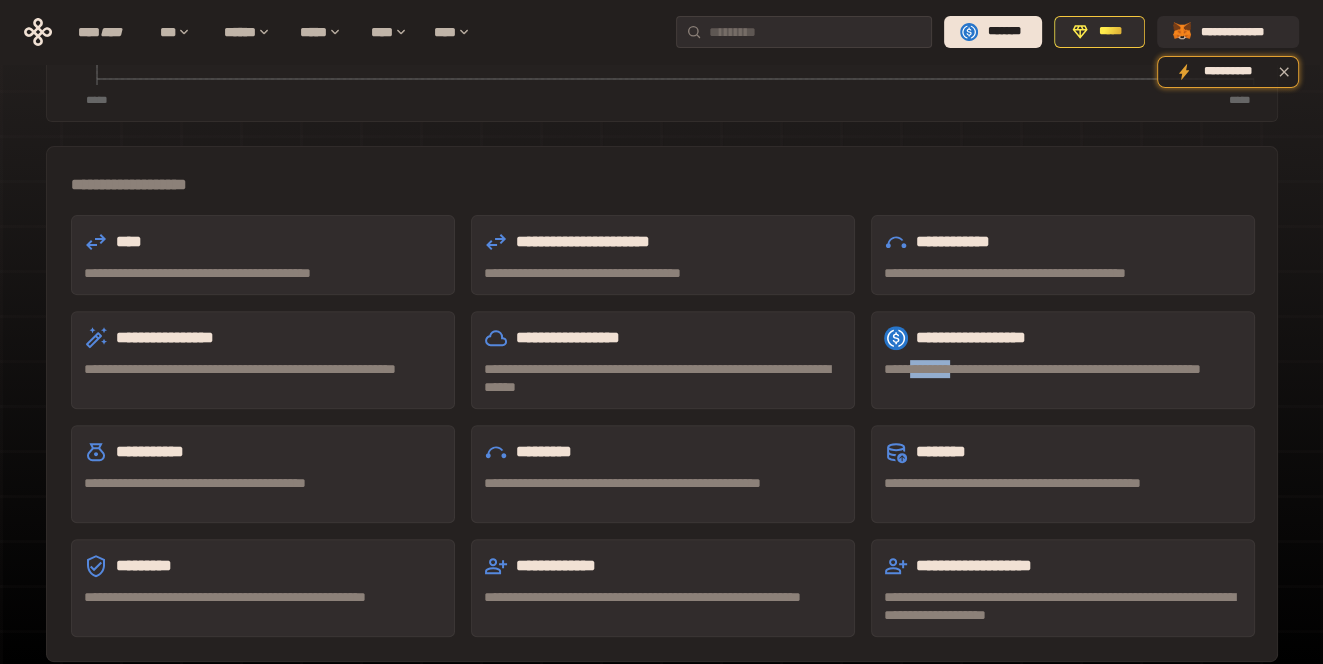 click on "**********" at bounding box center [1063, 360] 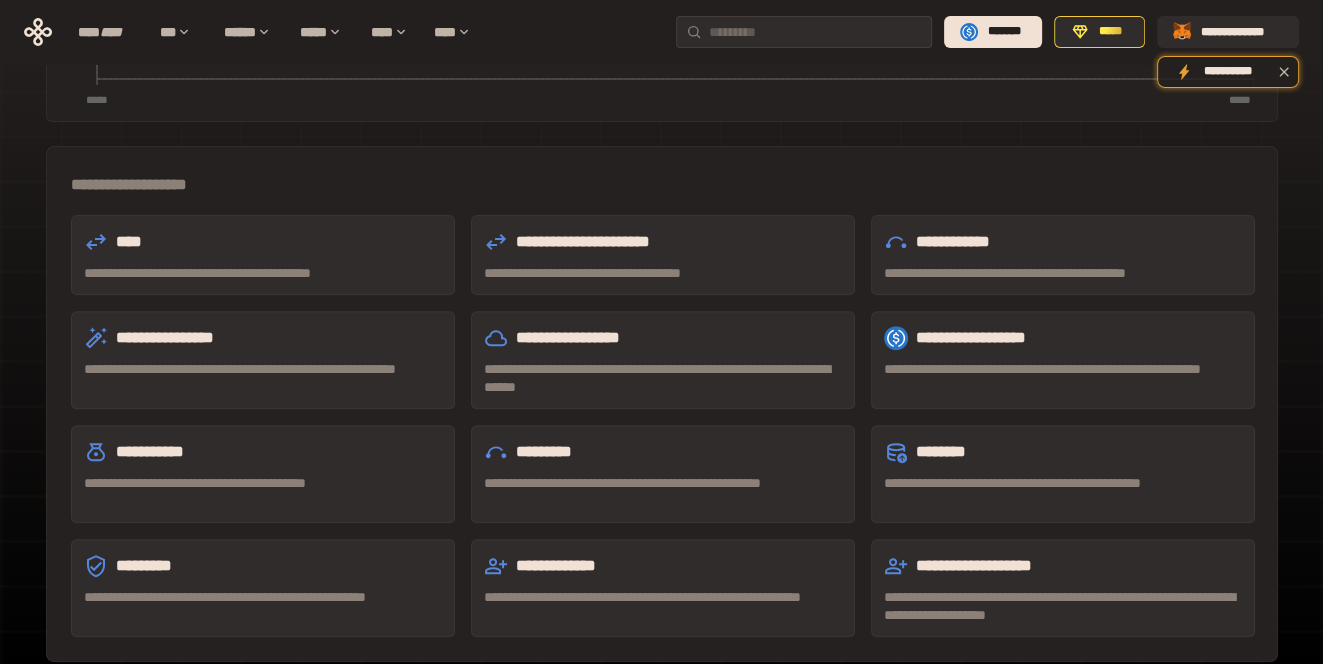 click on "**********" at bounding box center [1063, 338] 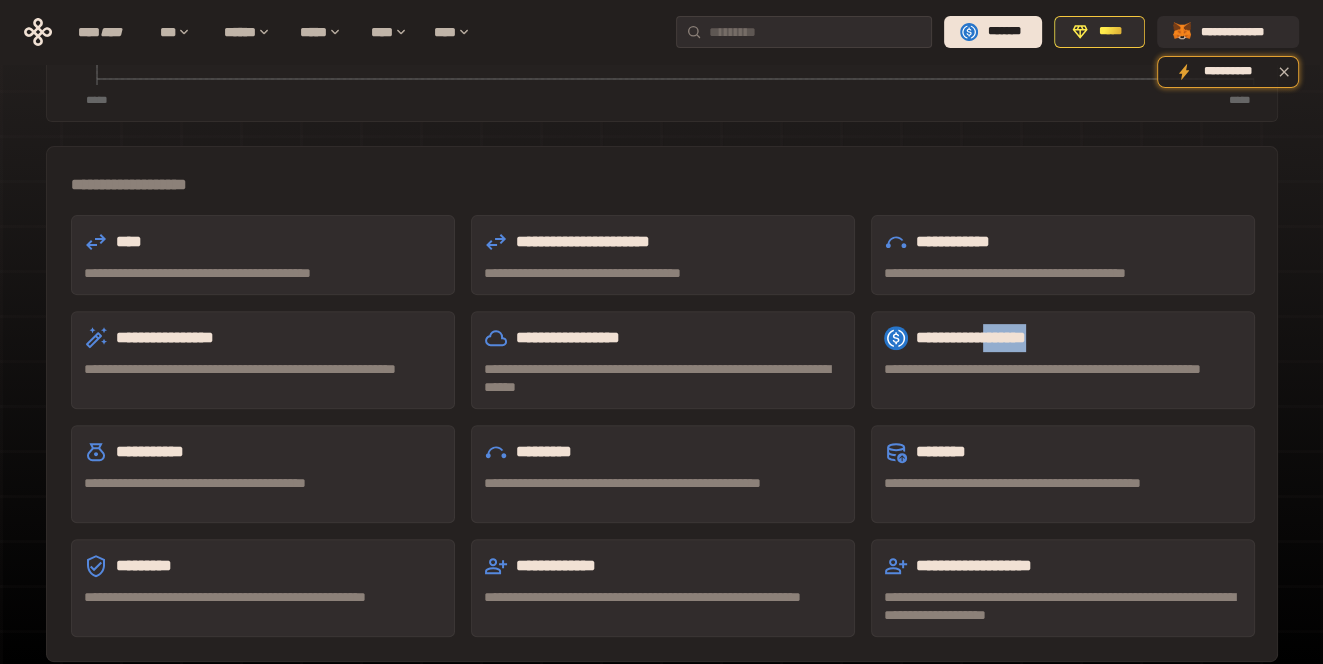 click on "**********" at bounding box center (1063, 338) 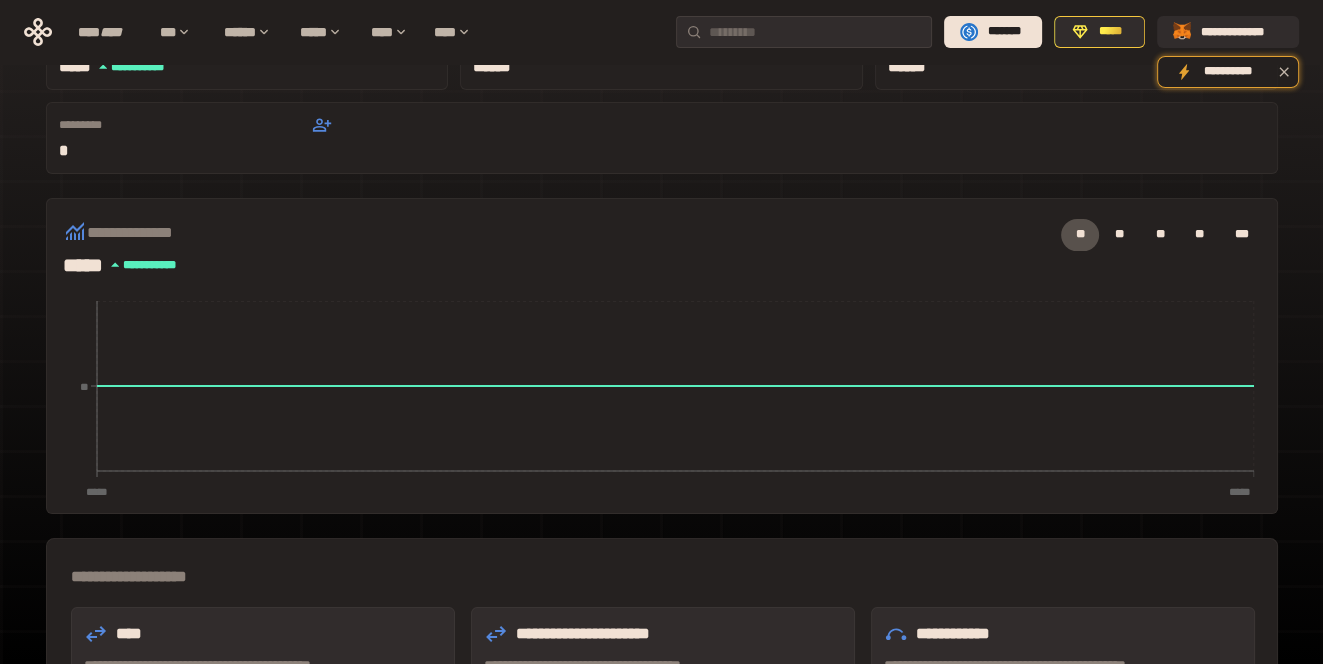 scroll, scrollTop: 196, scrollLeft: 0, axis: vertical 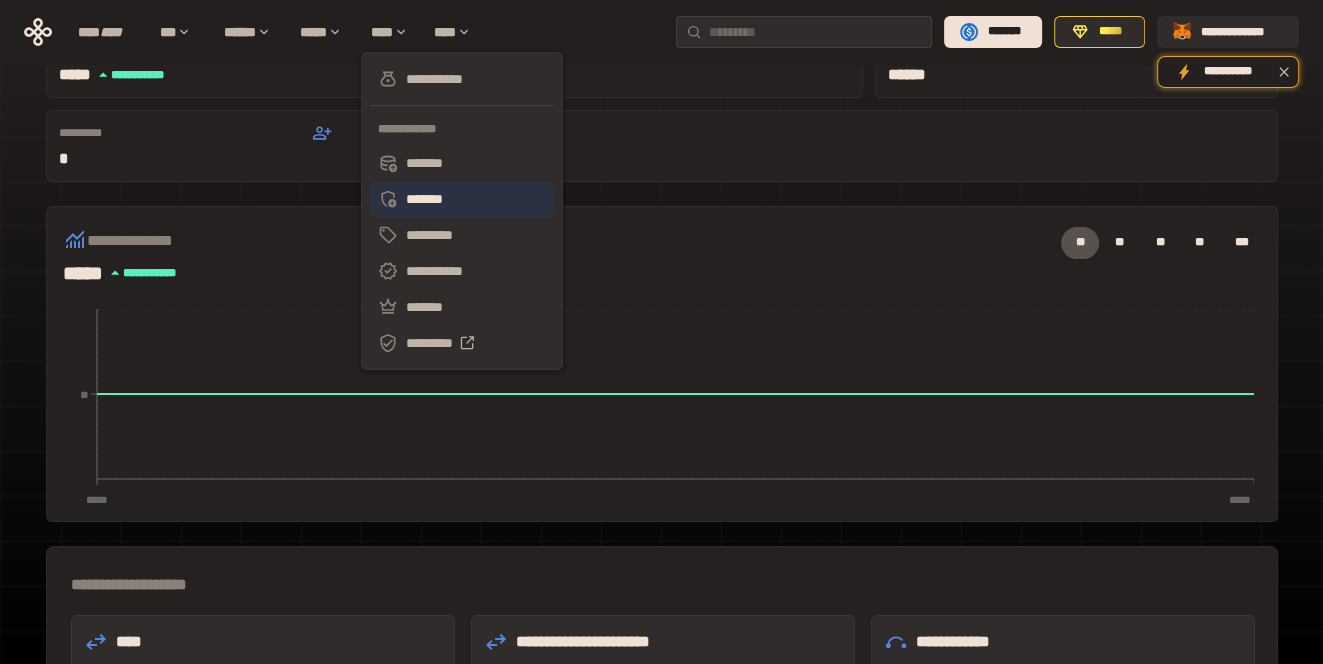 click on "*******" at bounding box center [462, 199] 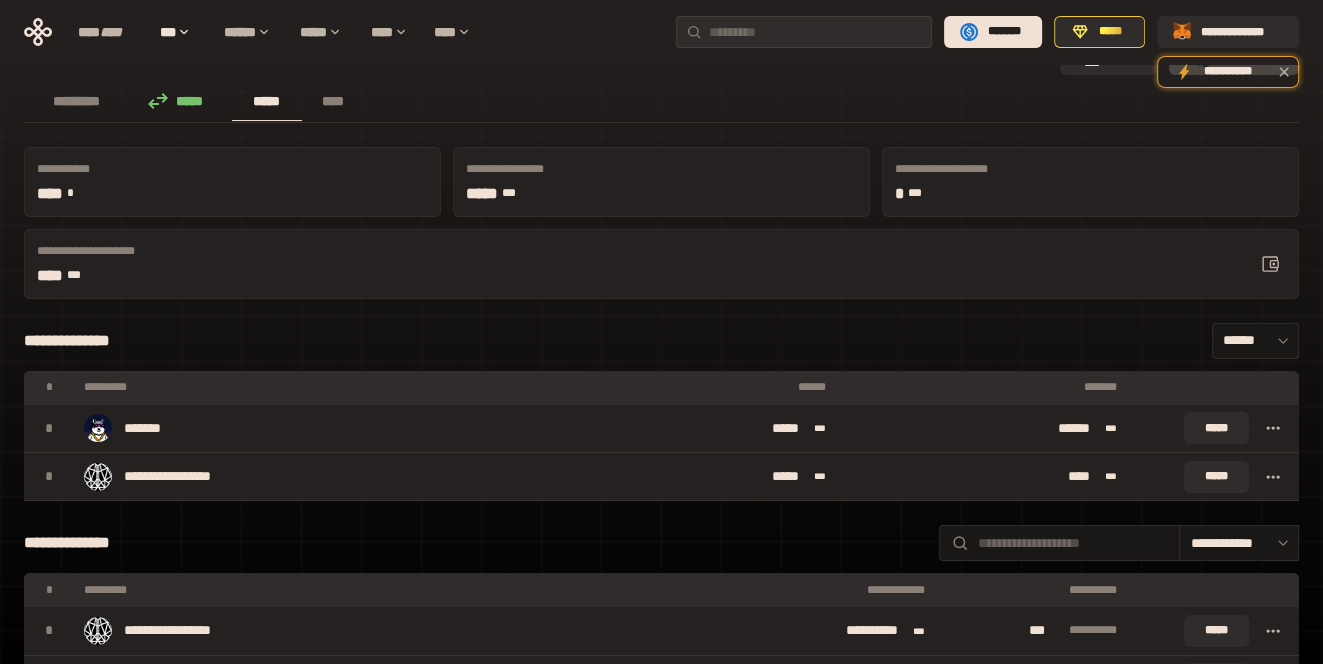 scroll, scrollTop: 196, scrollLeft: 0, axis: vertical 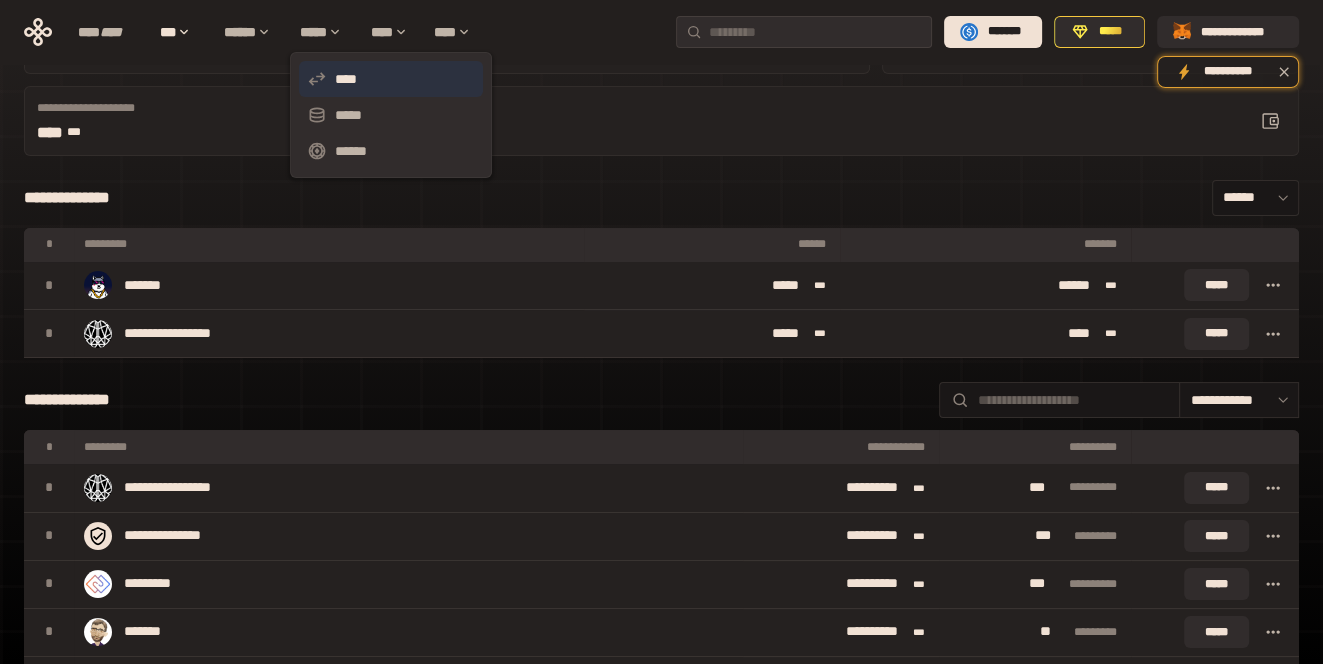 click on "****" at bounding box center (391, 79) 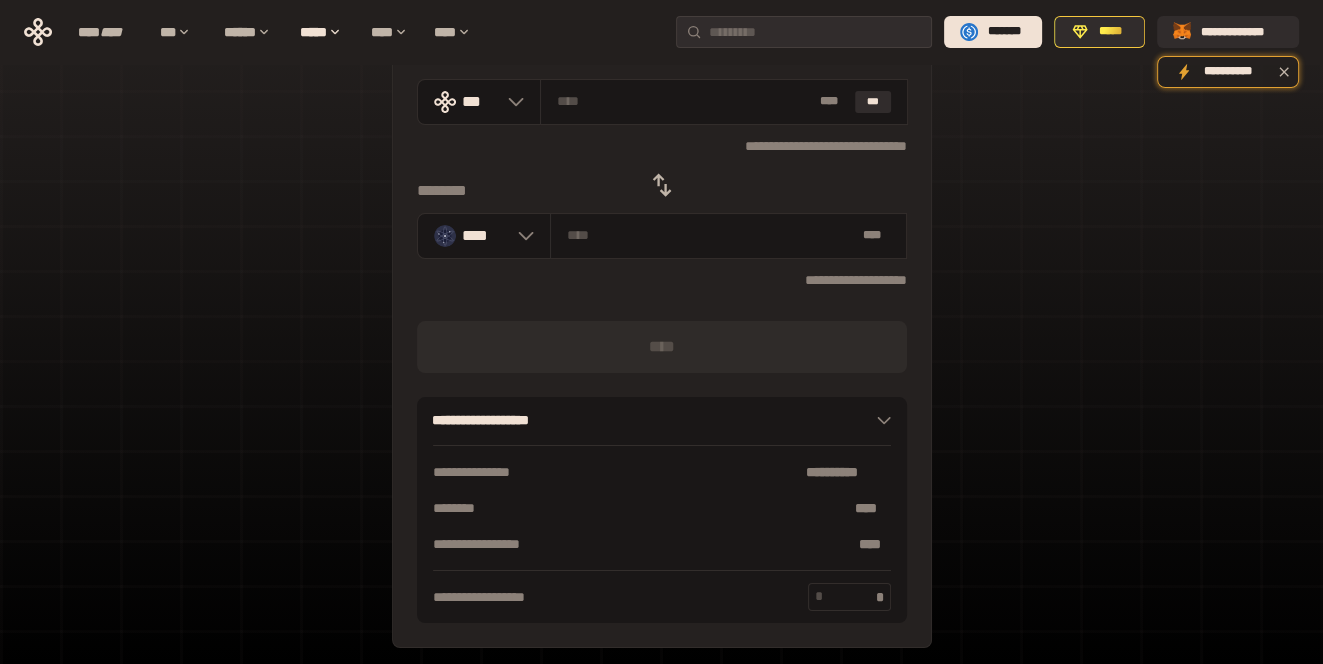 scroll, scrollTop: 100, scrollLeft: 0, axis: vertical 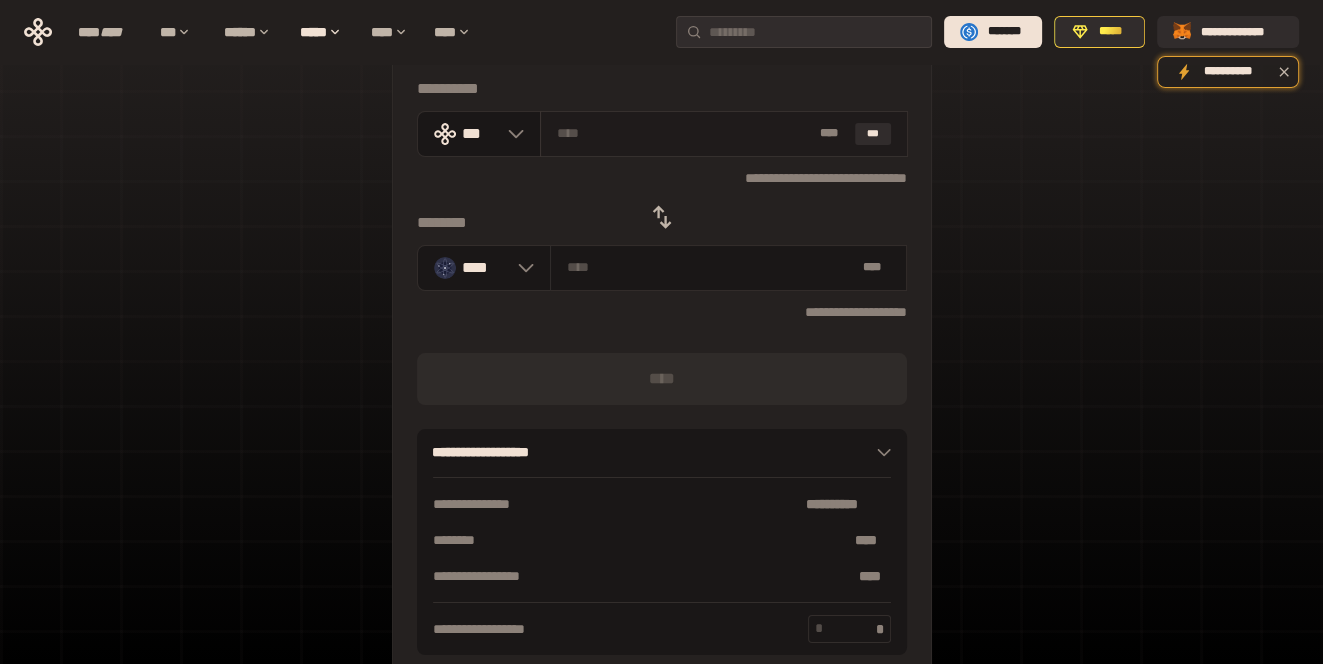 click at bounding box center (684, 133) 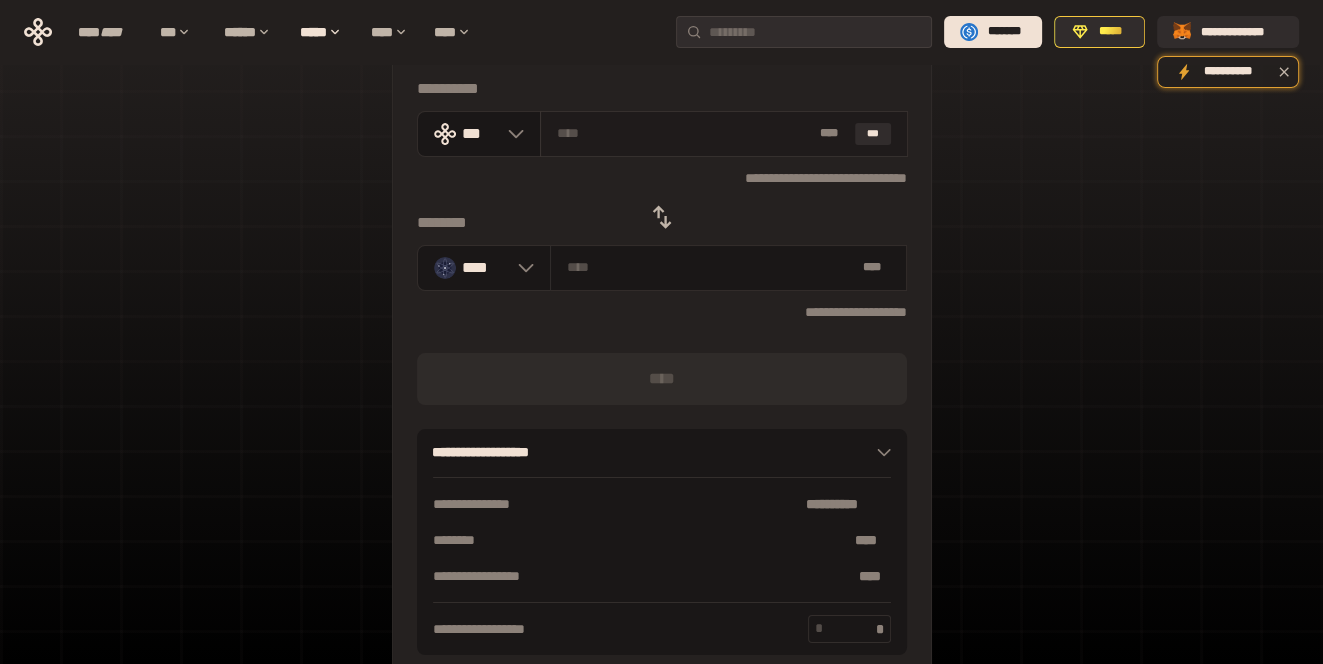 type on "*" 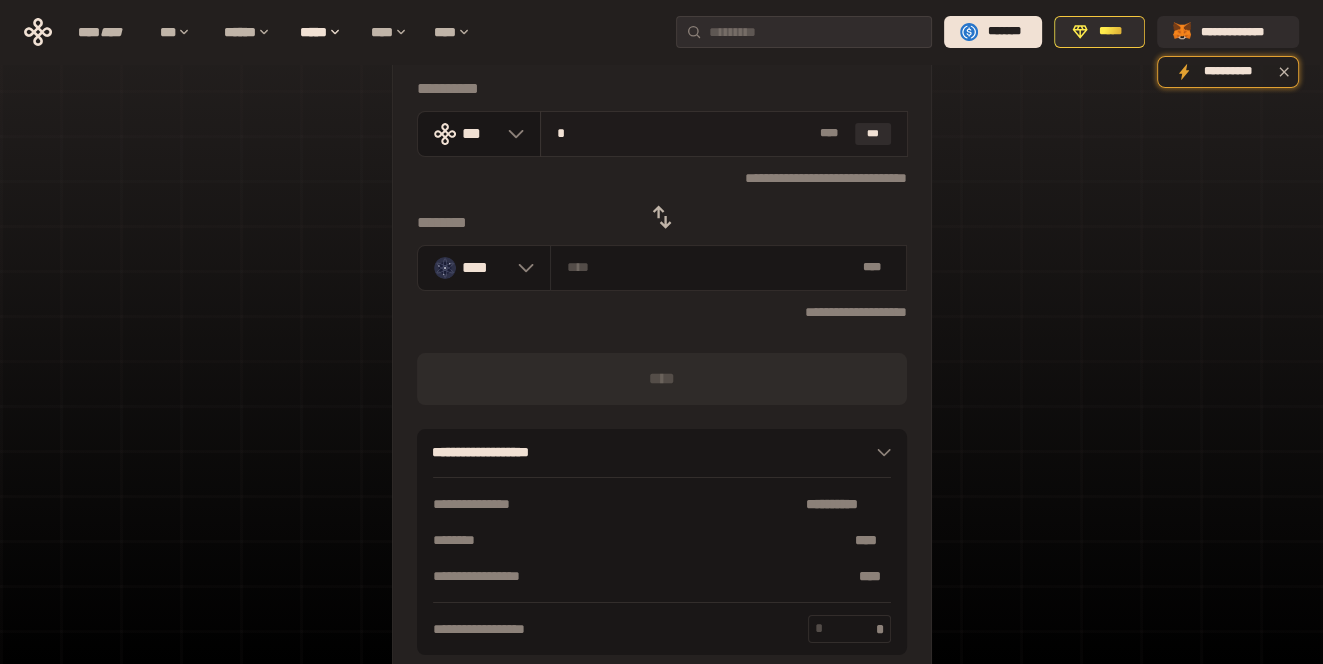 type on "********" 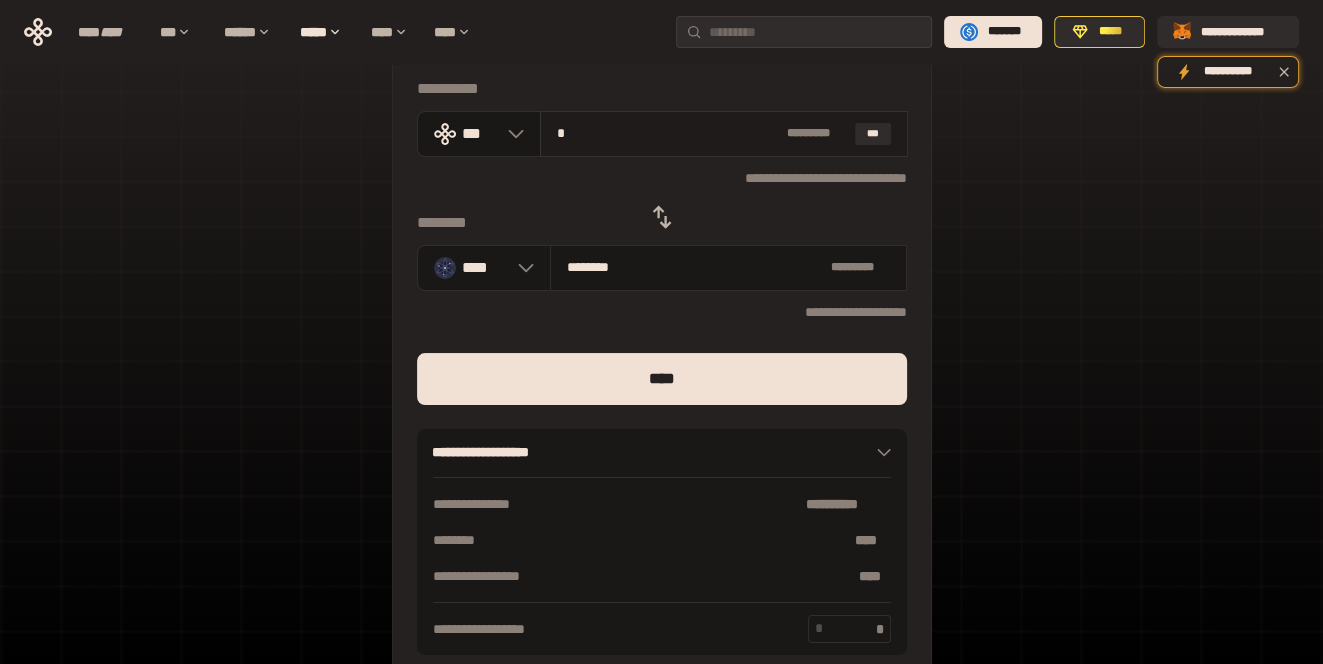 type on "**" 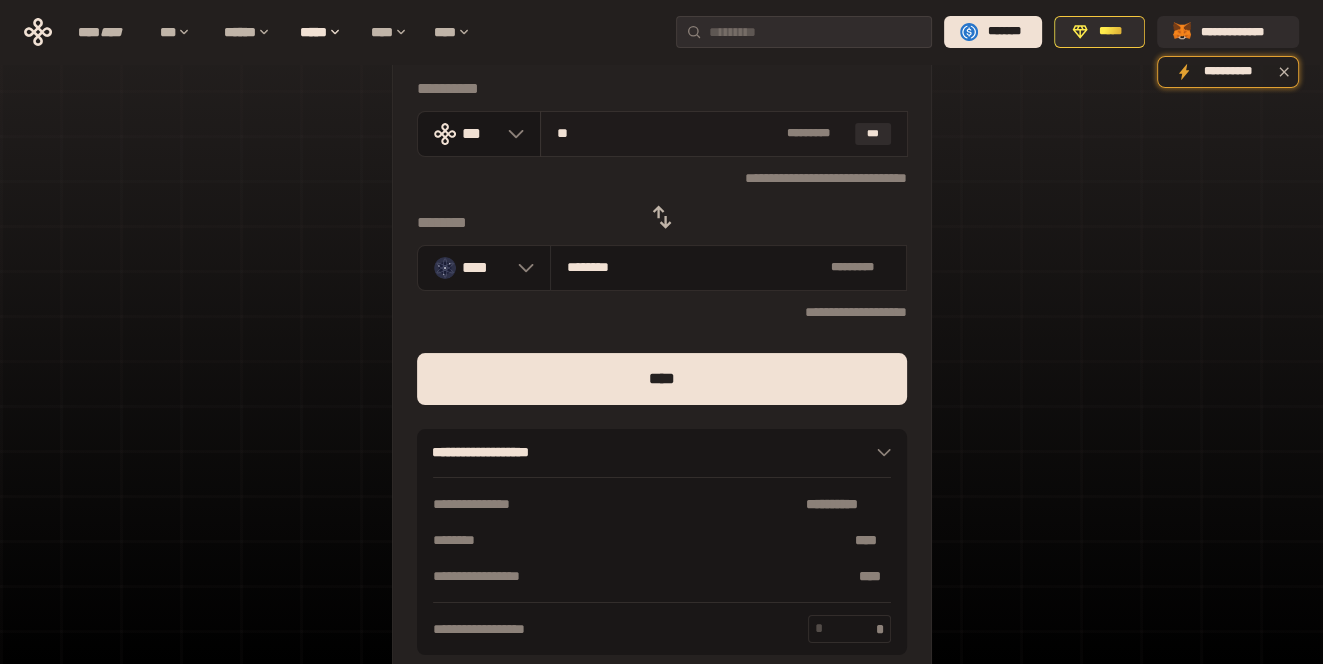 type on "********" 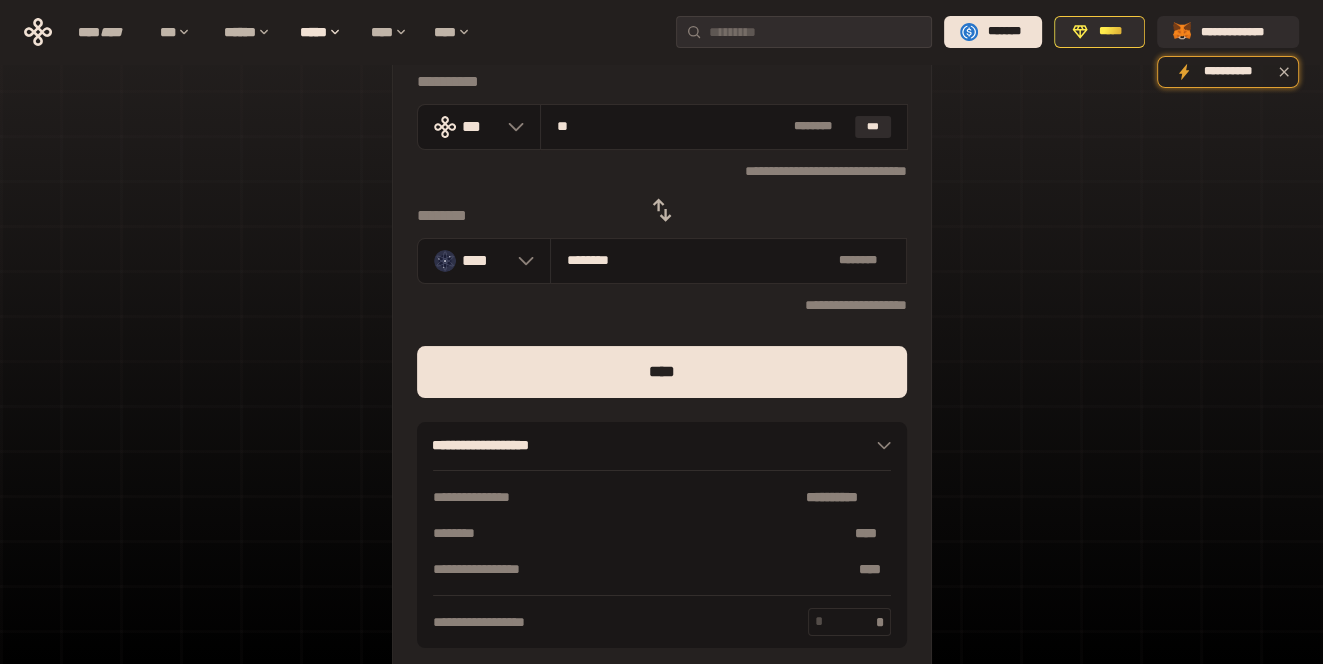 scroll, scrollTop: 0, scrollLeft: 0, axis: both 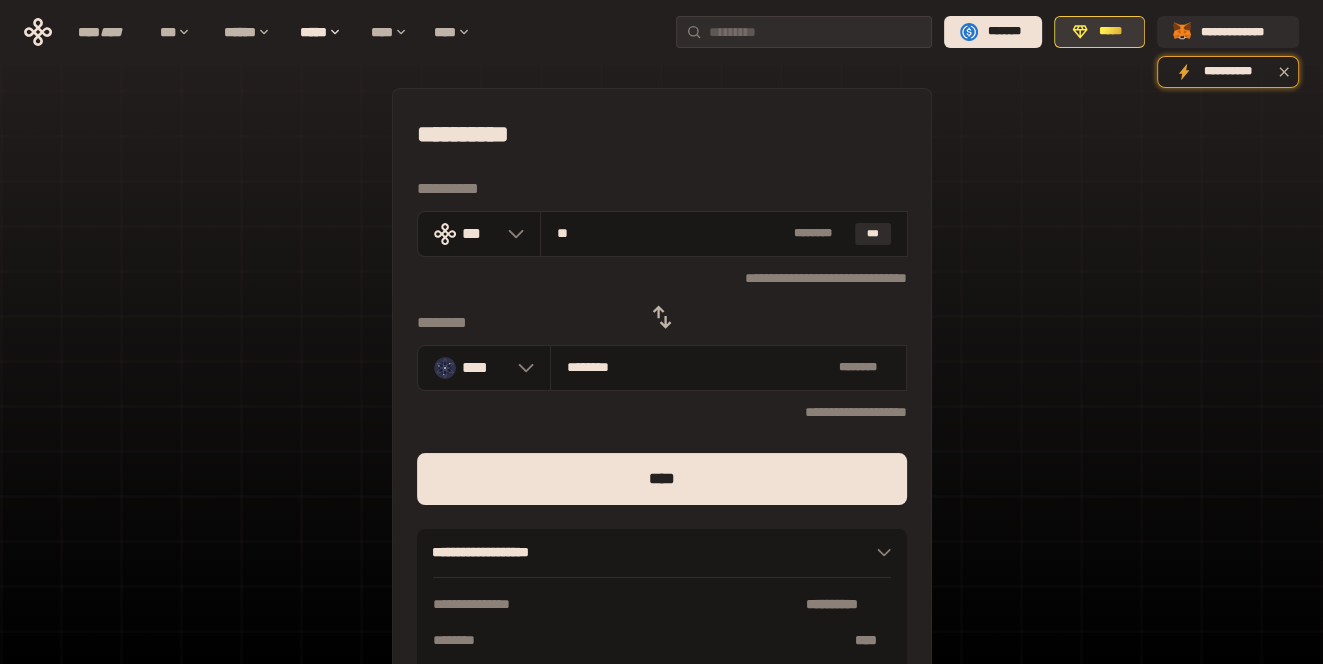 type on "**" 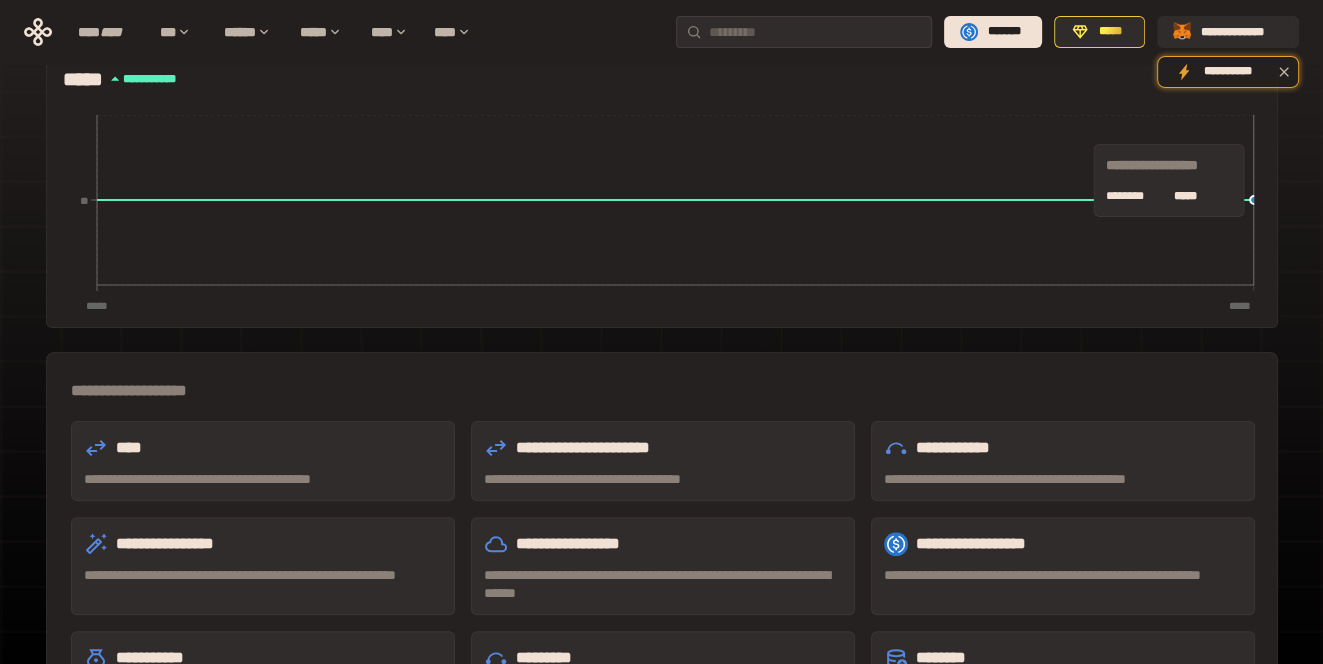 scroll, scrollTop: 596, scrollLeft: 0, axis: vertical 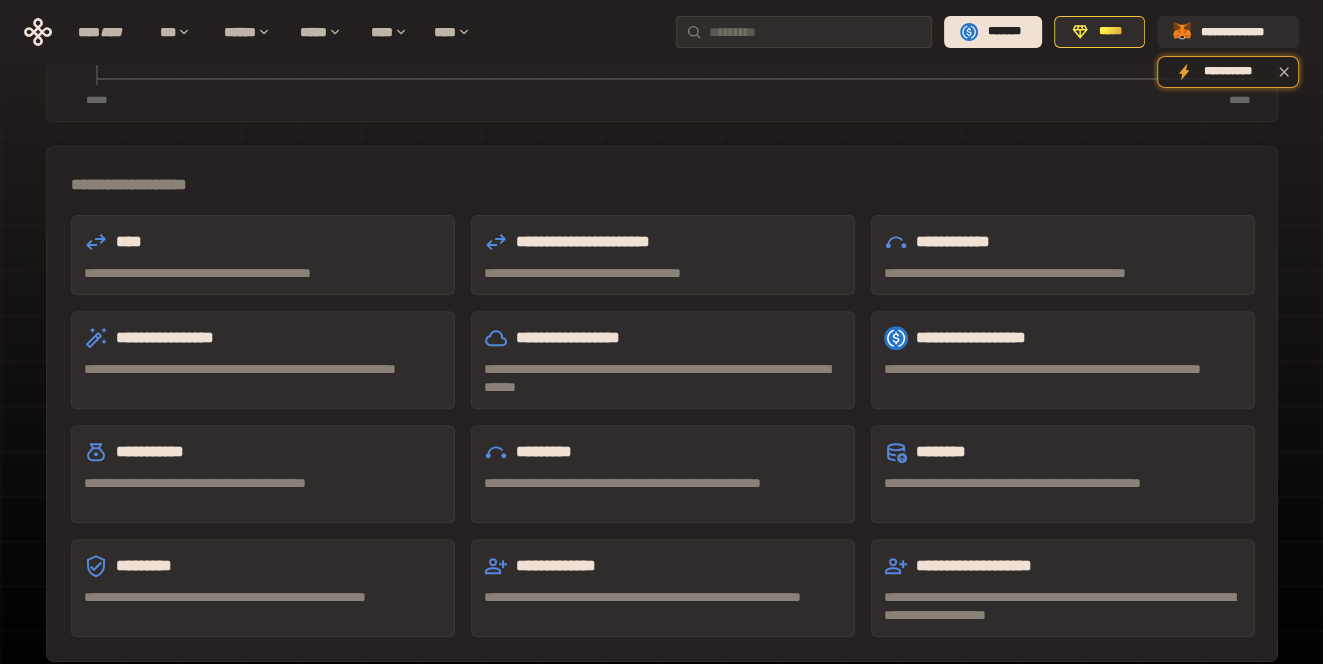 click on "**********" at bounding box center [1063, 273] 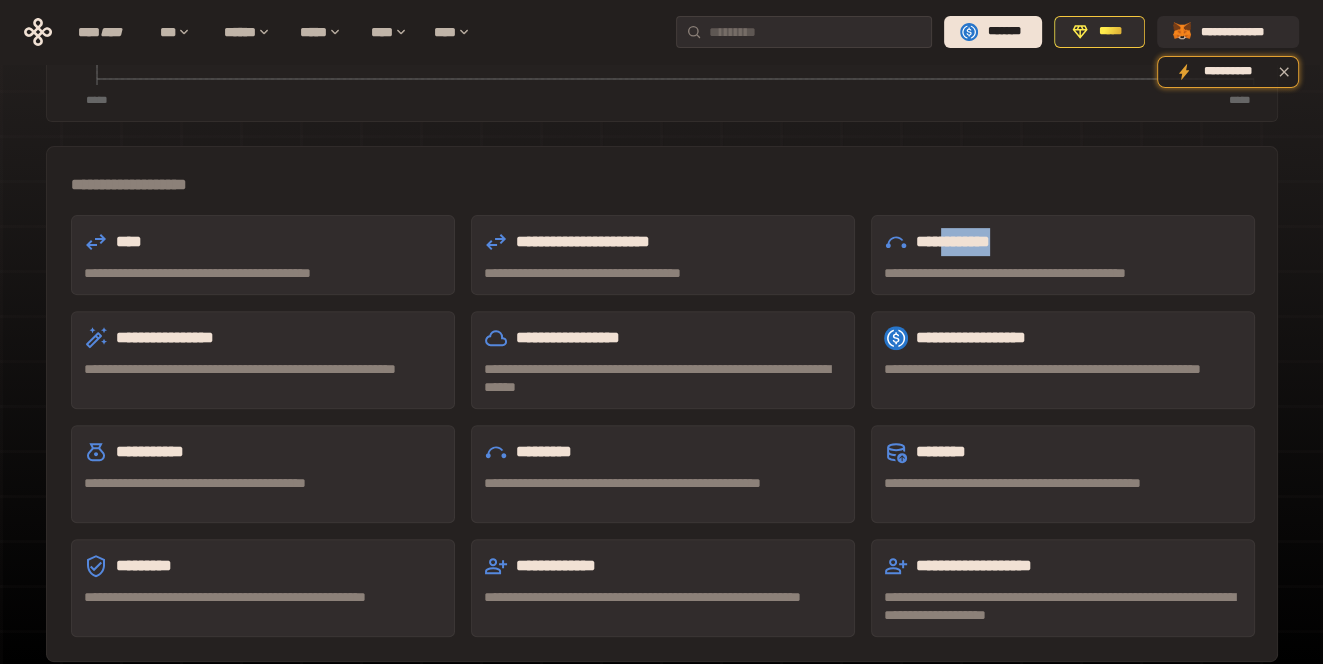 click on "**********" at bounding box center (1063, 242) 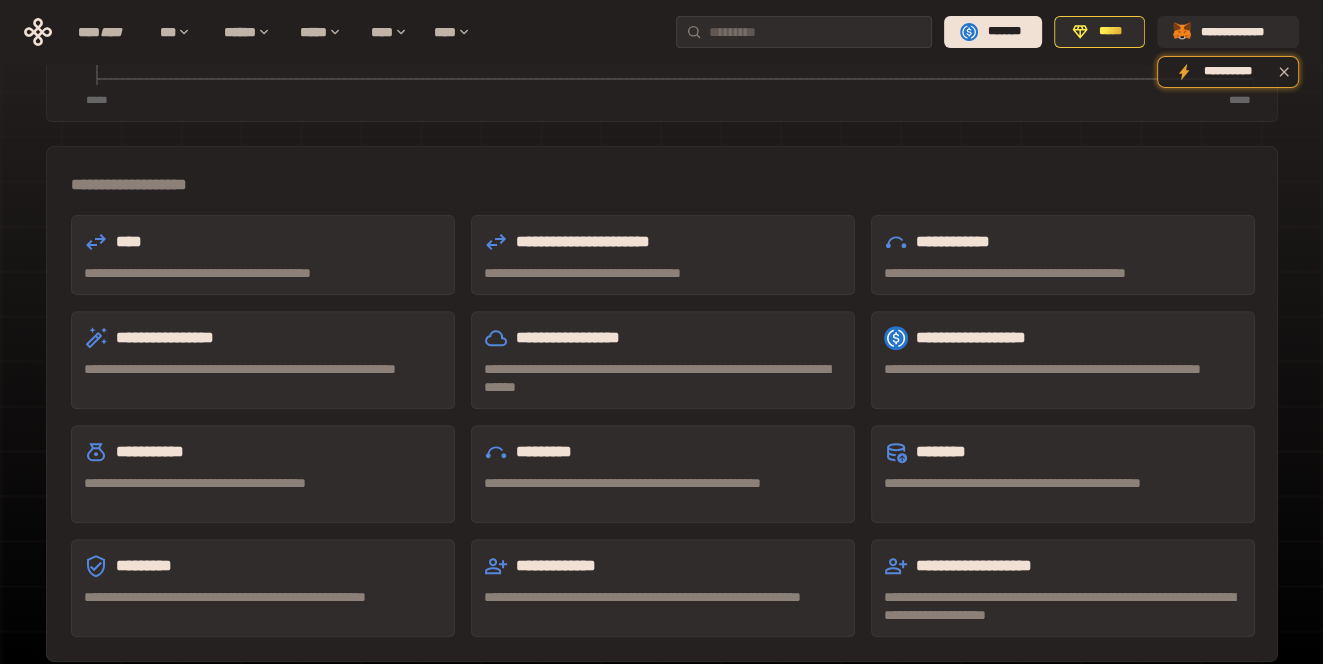 click on "**********" at bounding box center (1063, 242) 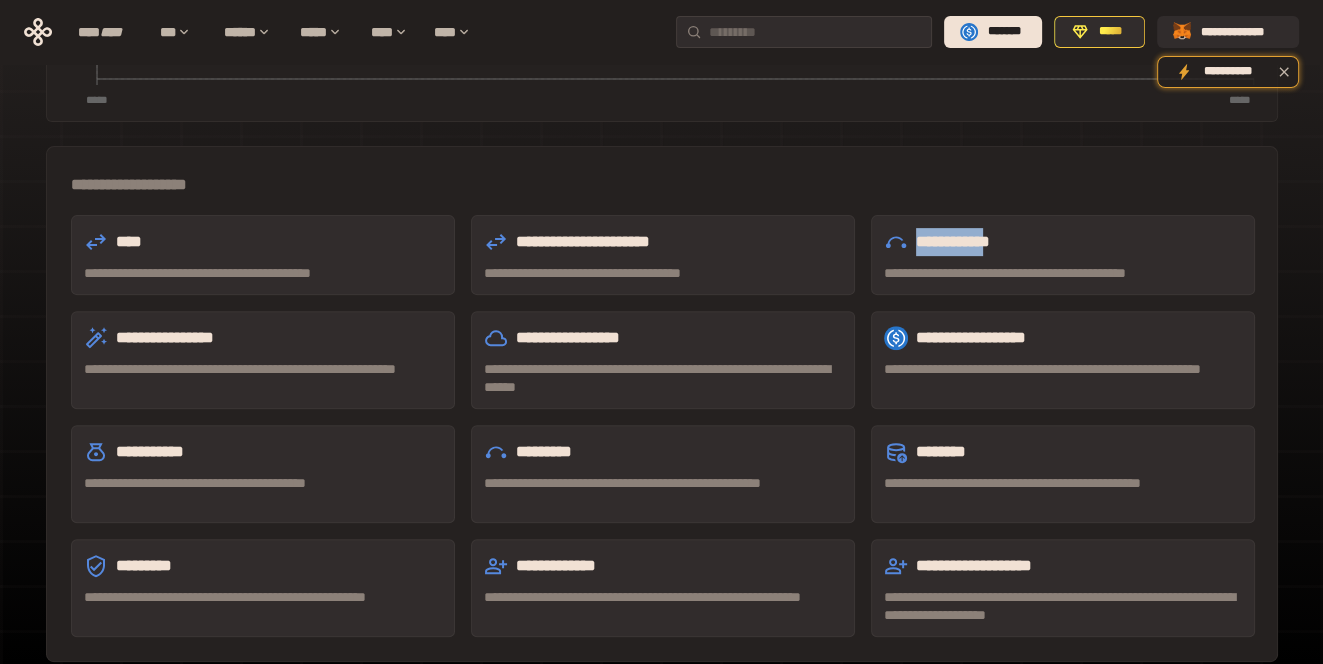 drag, startPoint x: 911, startPoint y: 153, endPoint x: 1005, endPoint y: 156, distance: 94.04786 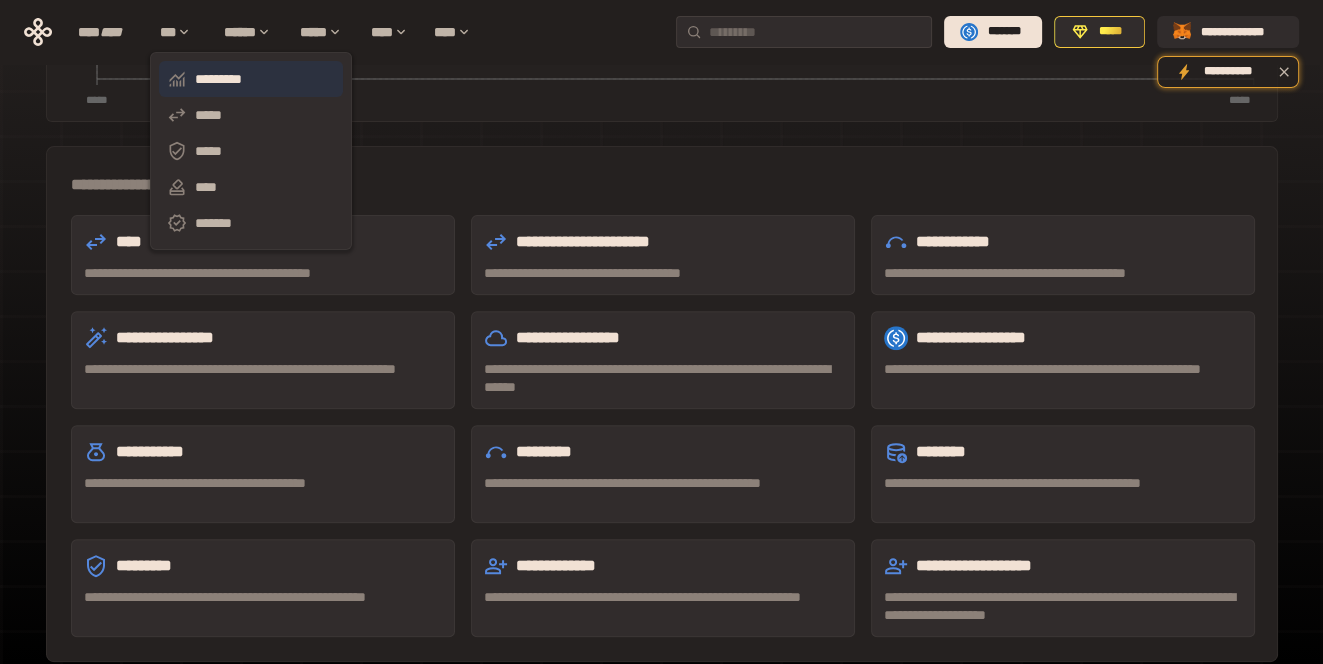 click on "*********" at bounding box center [251, 79] 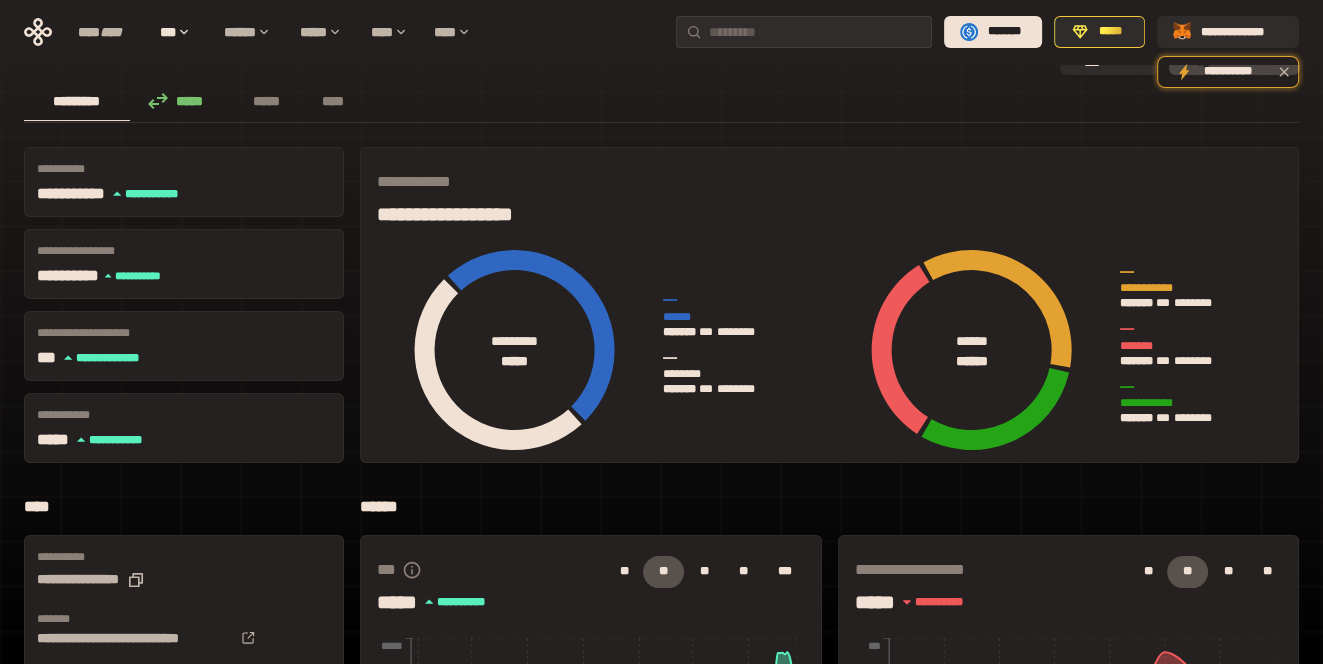 scroll, scrollTop: 0, scrollLeft: 0, axis: both 